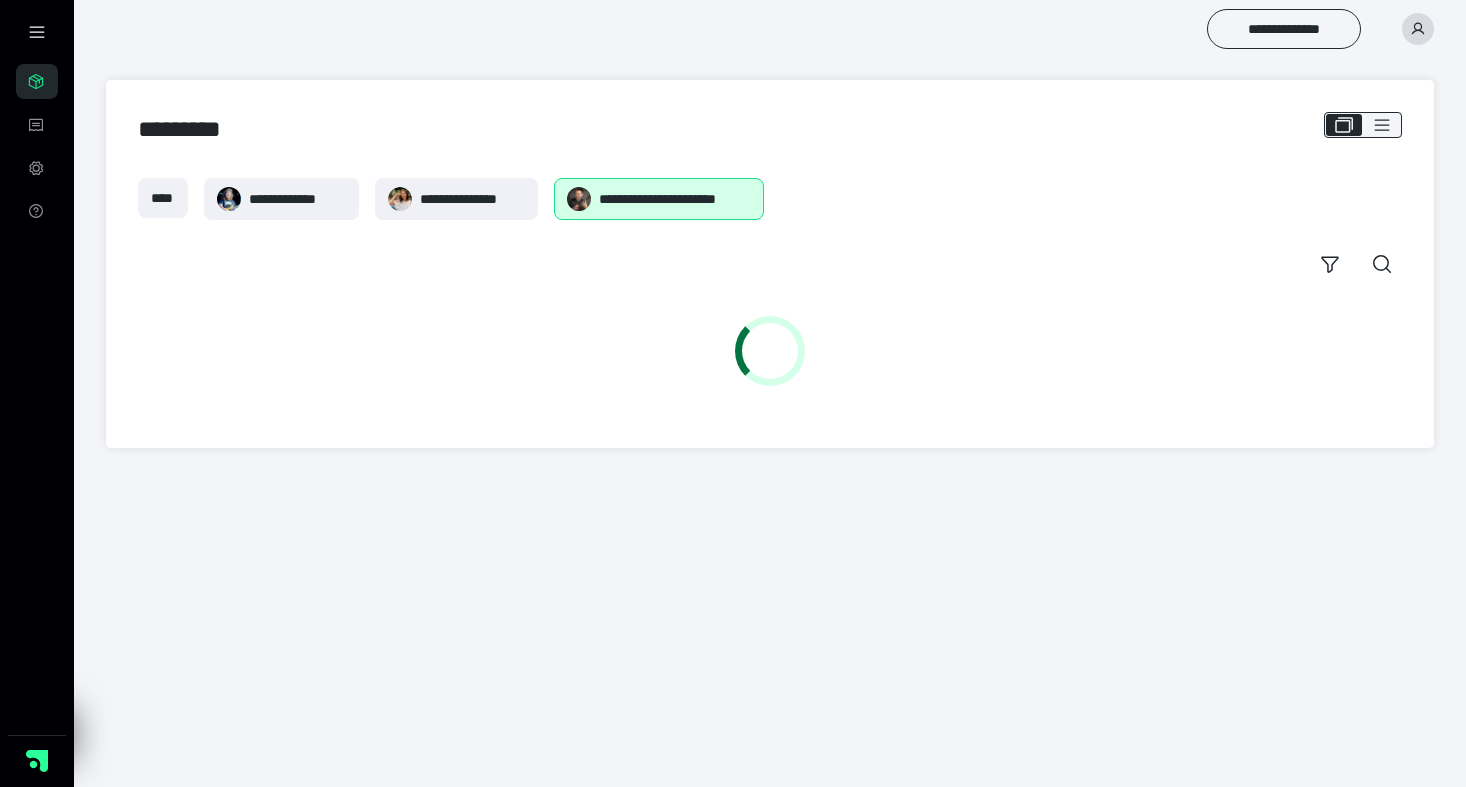 scroll, scrollTop: 0, scrollLeft: 0, axis: both 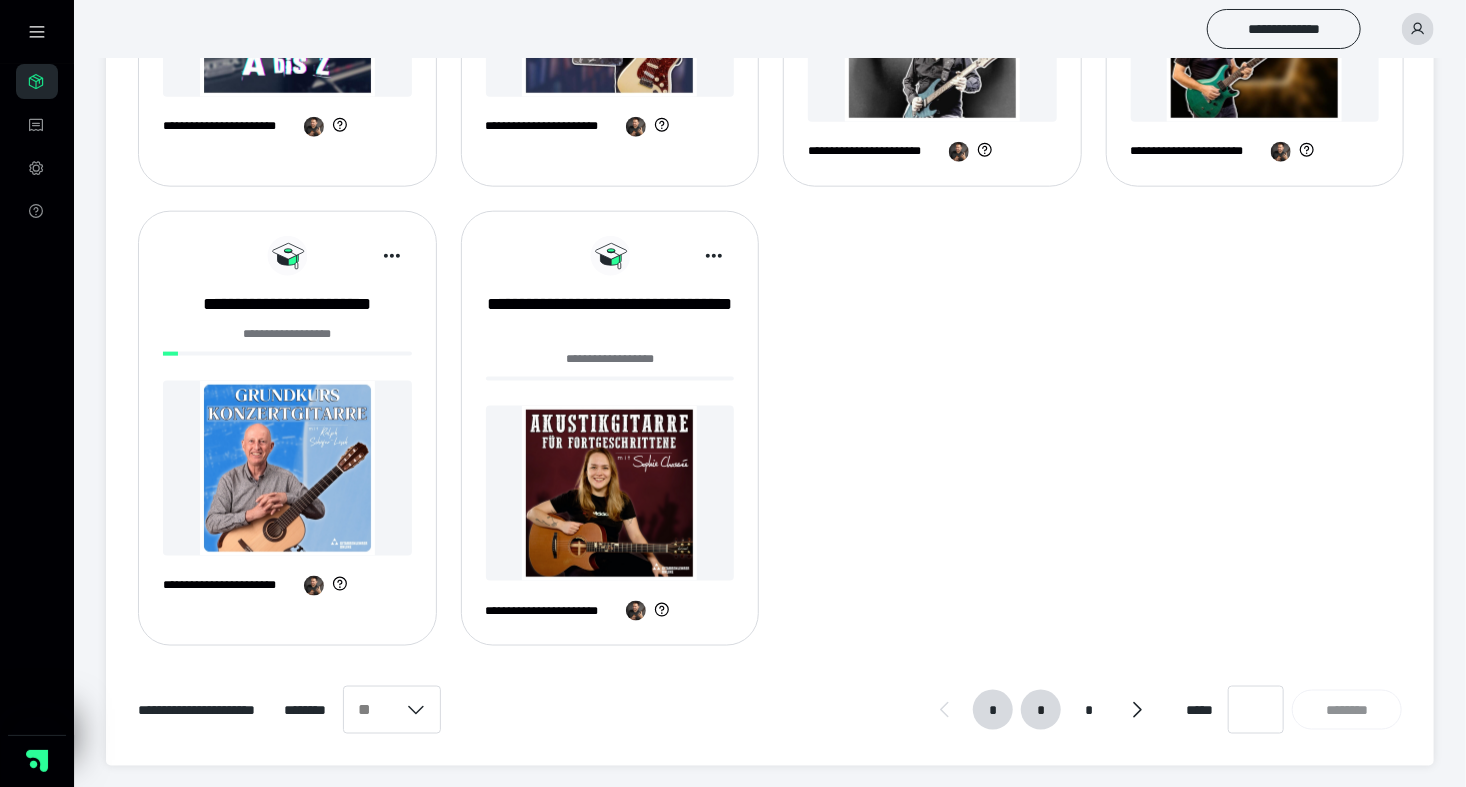 click on "*" at bounding box center [1041, 710] 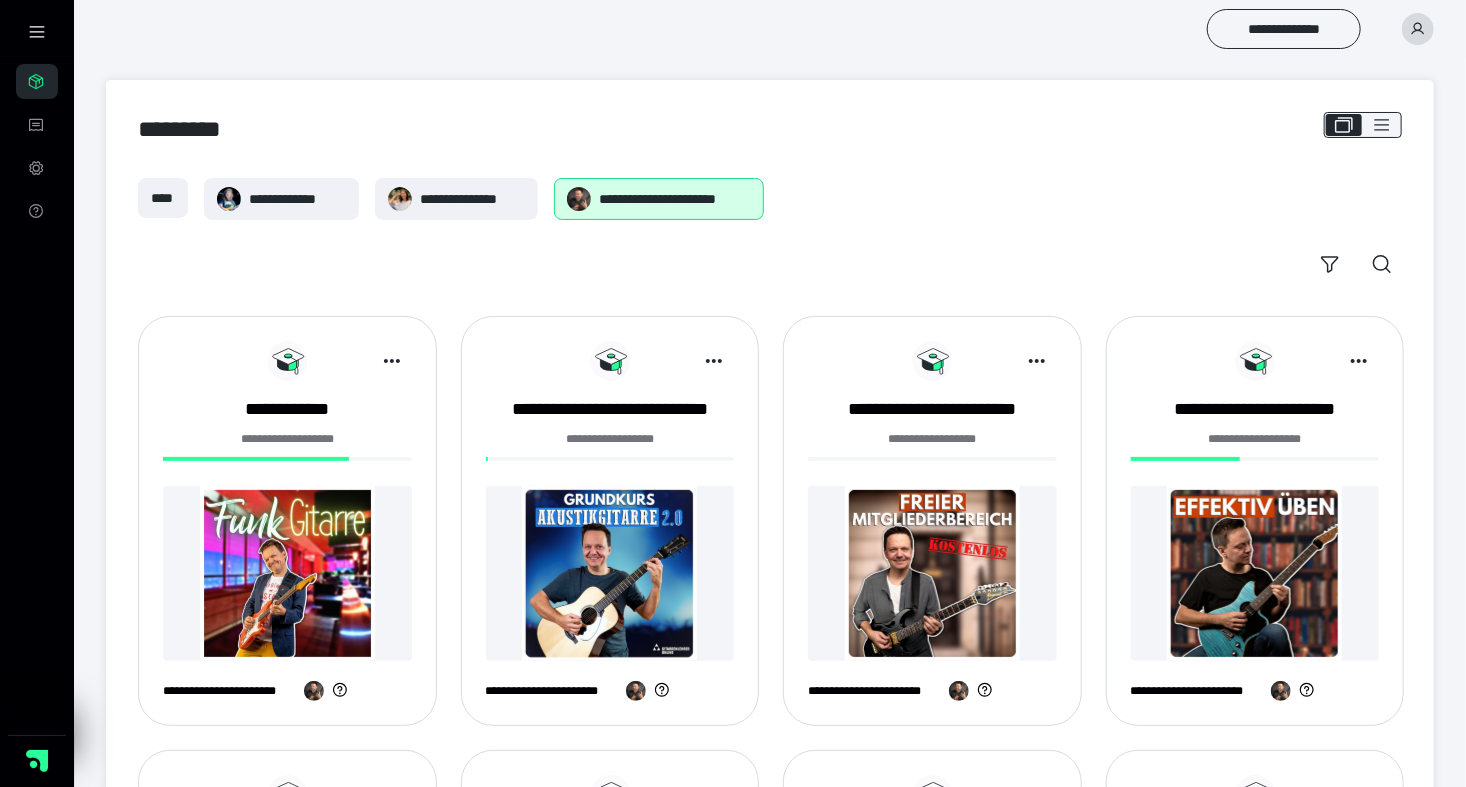 click at bounding box center (287, 573) 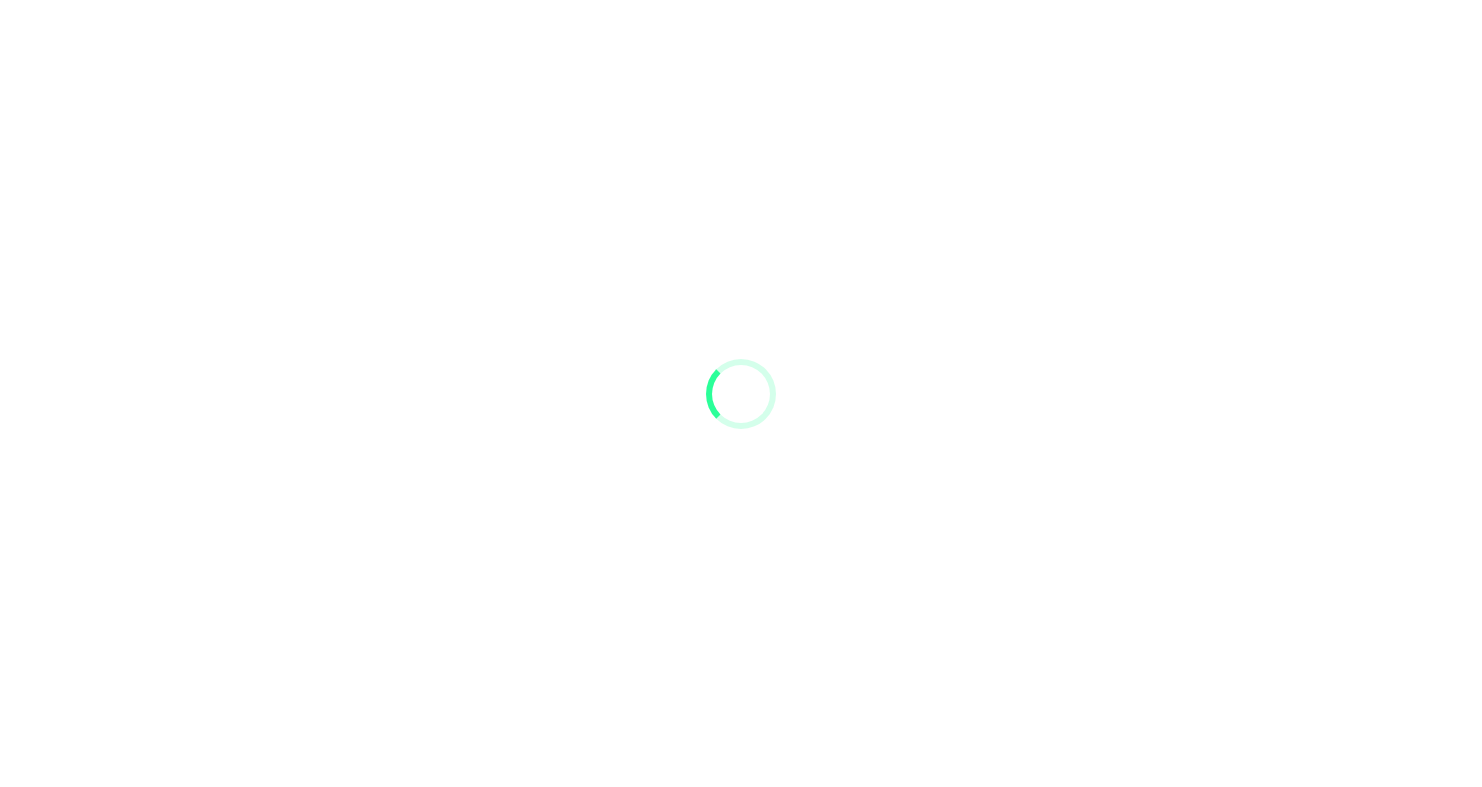 scroll, scrollTop: 0, scrollLeft: 0, axis: both 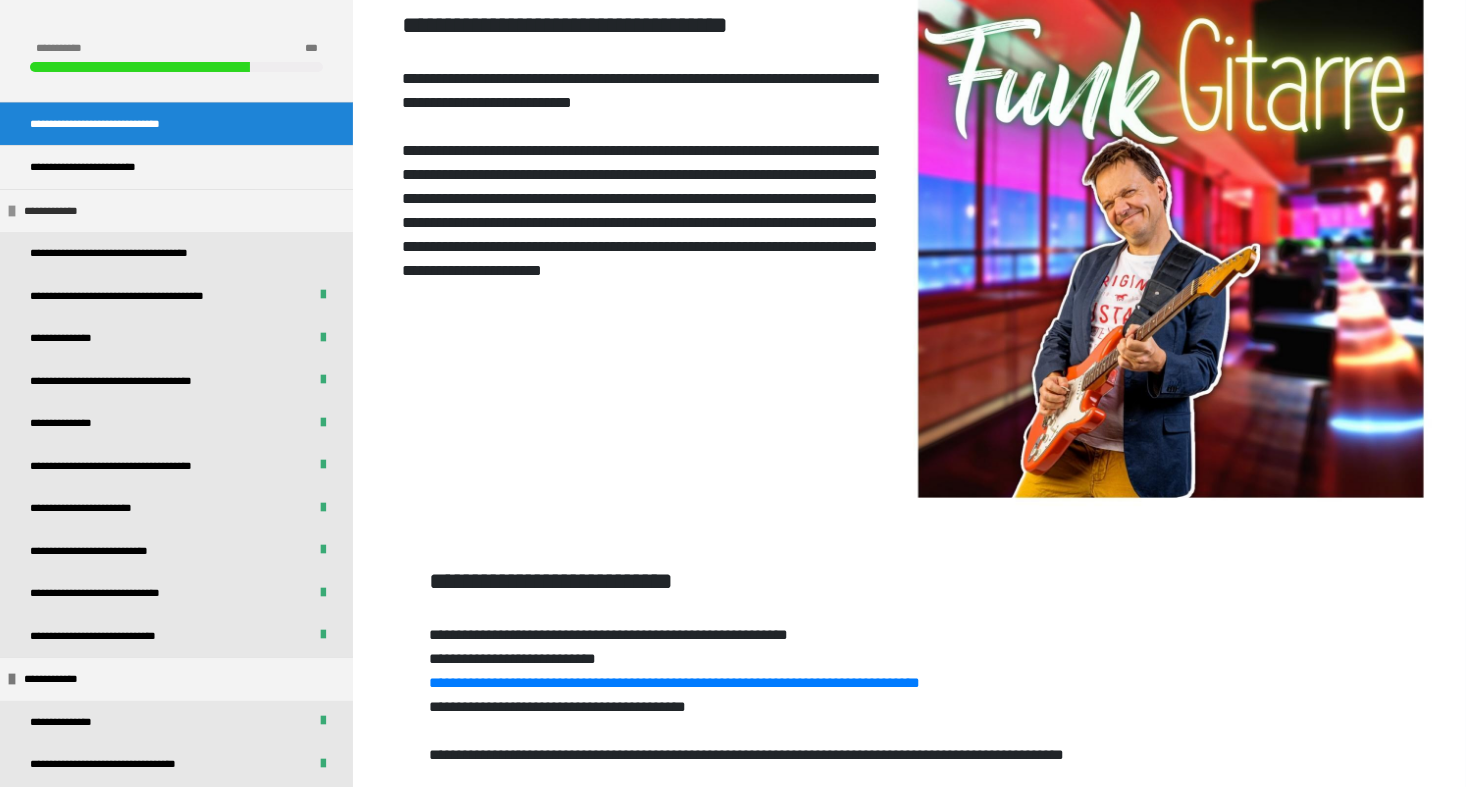 click on "**********" at bounding box center (59, 211) 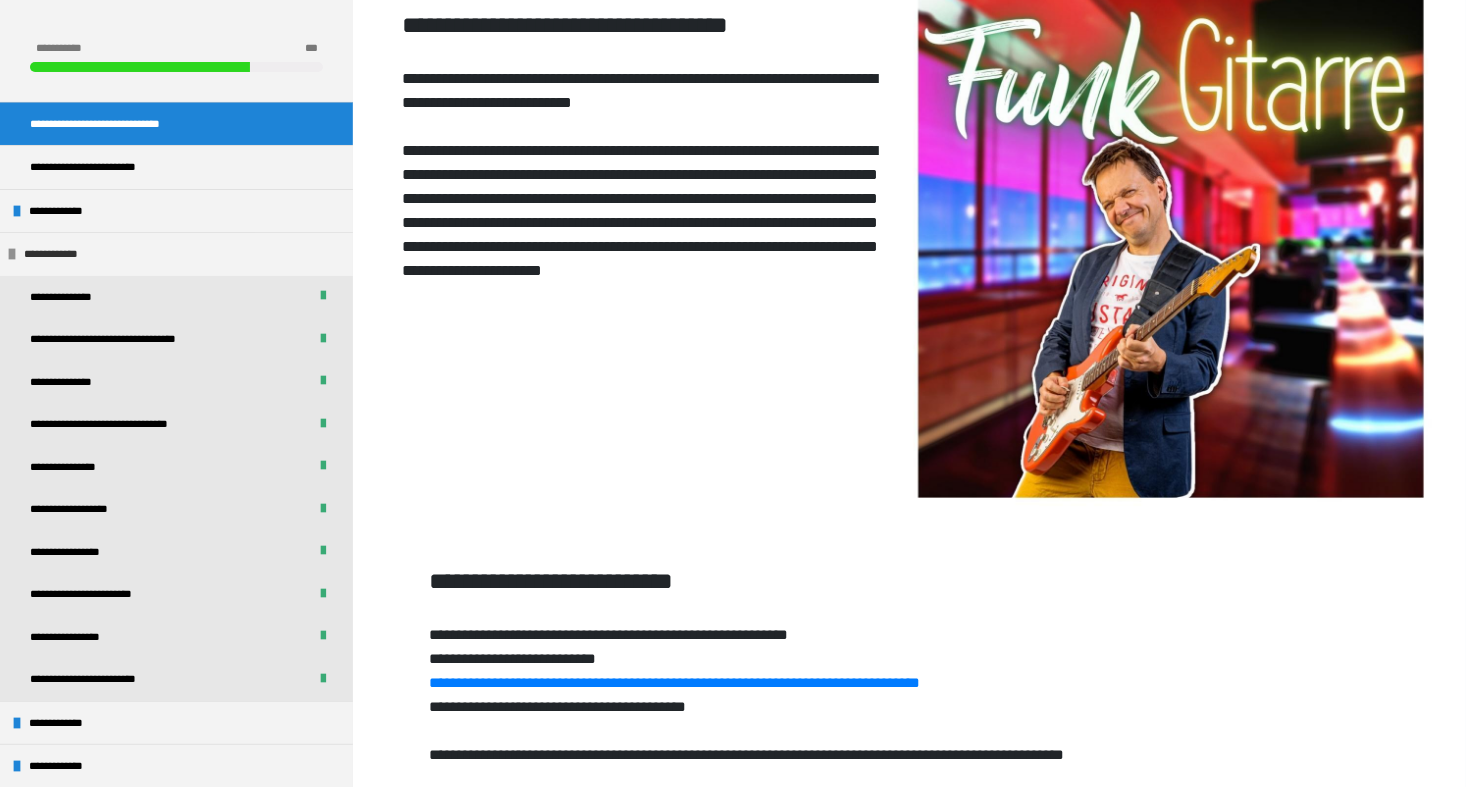 click on "**********" at bounding box center [59, 254] 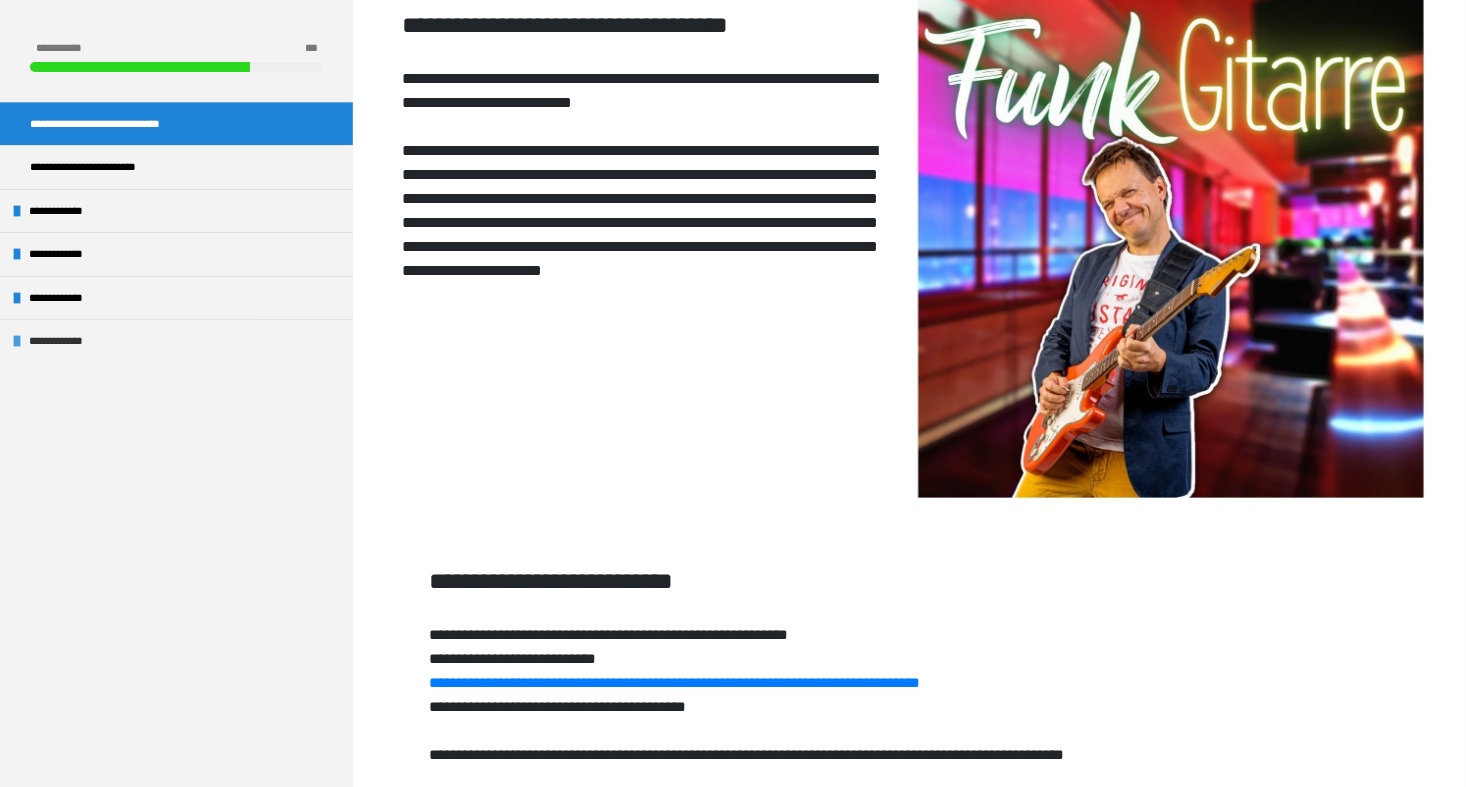 click on "**********" at bounding box center [65, 341] 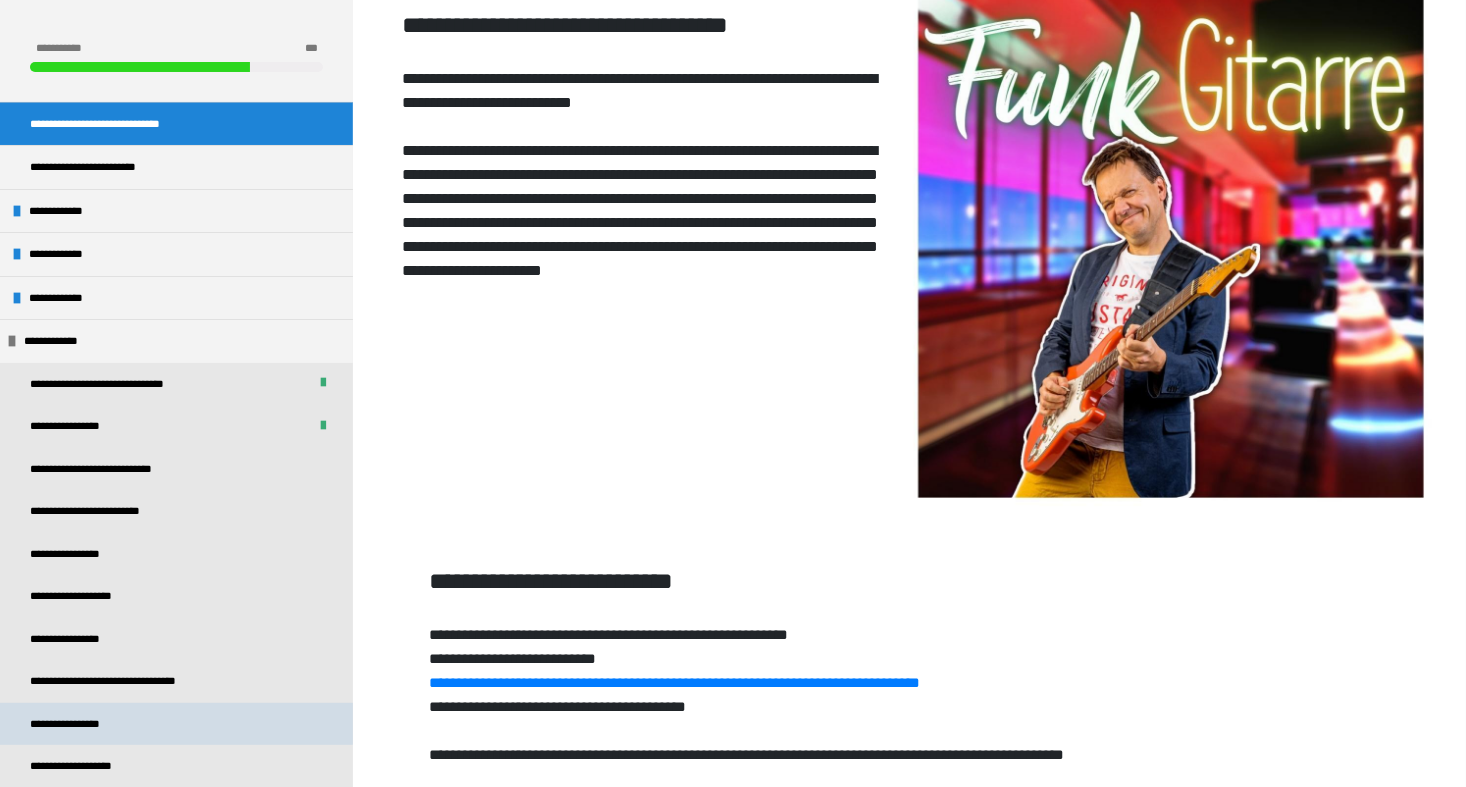 click on "**********" at bounding box center [176, 724] 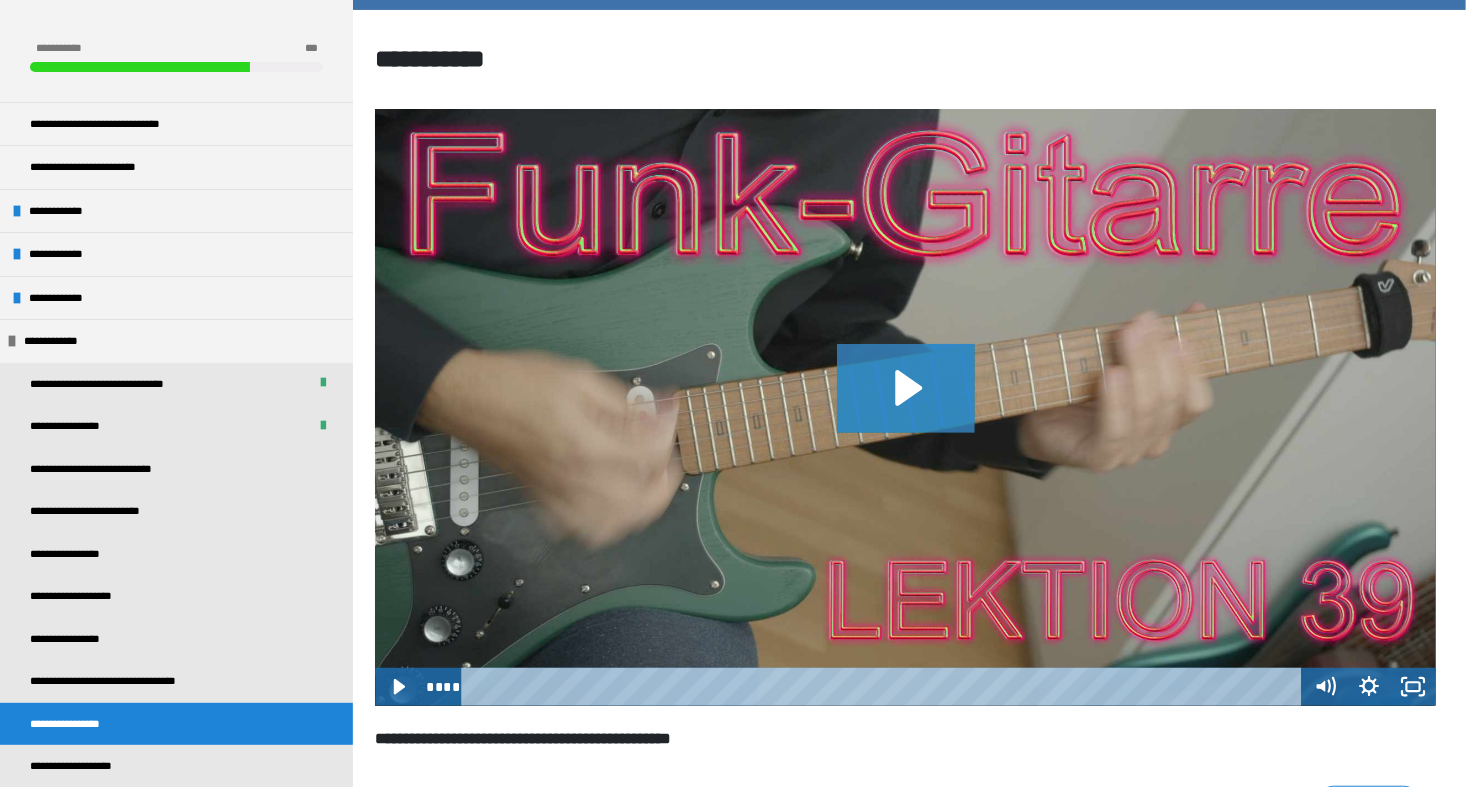 click 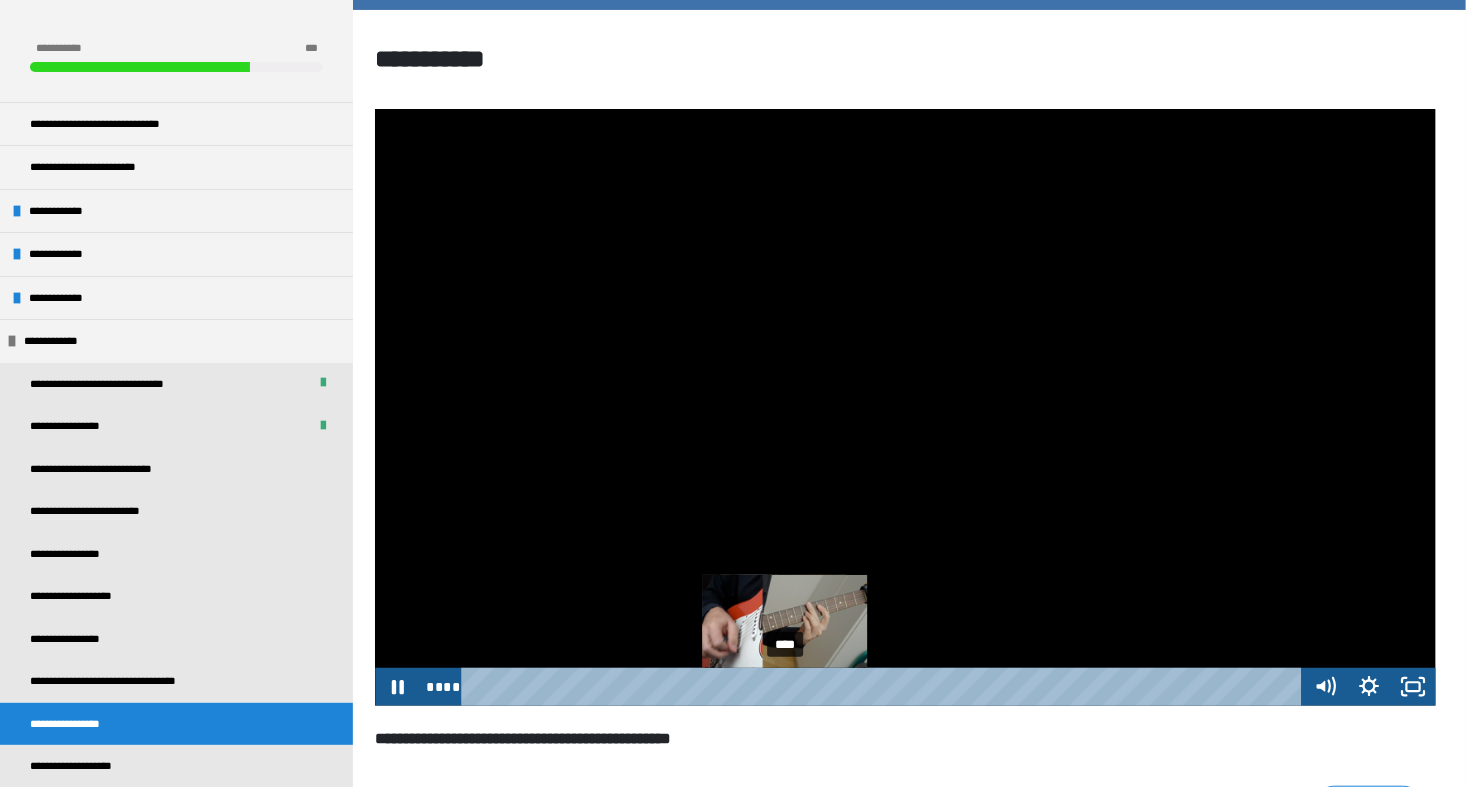 click on "****" at bounding box center [885, 687] 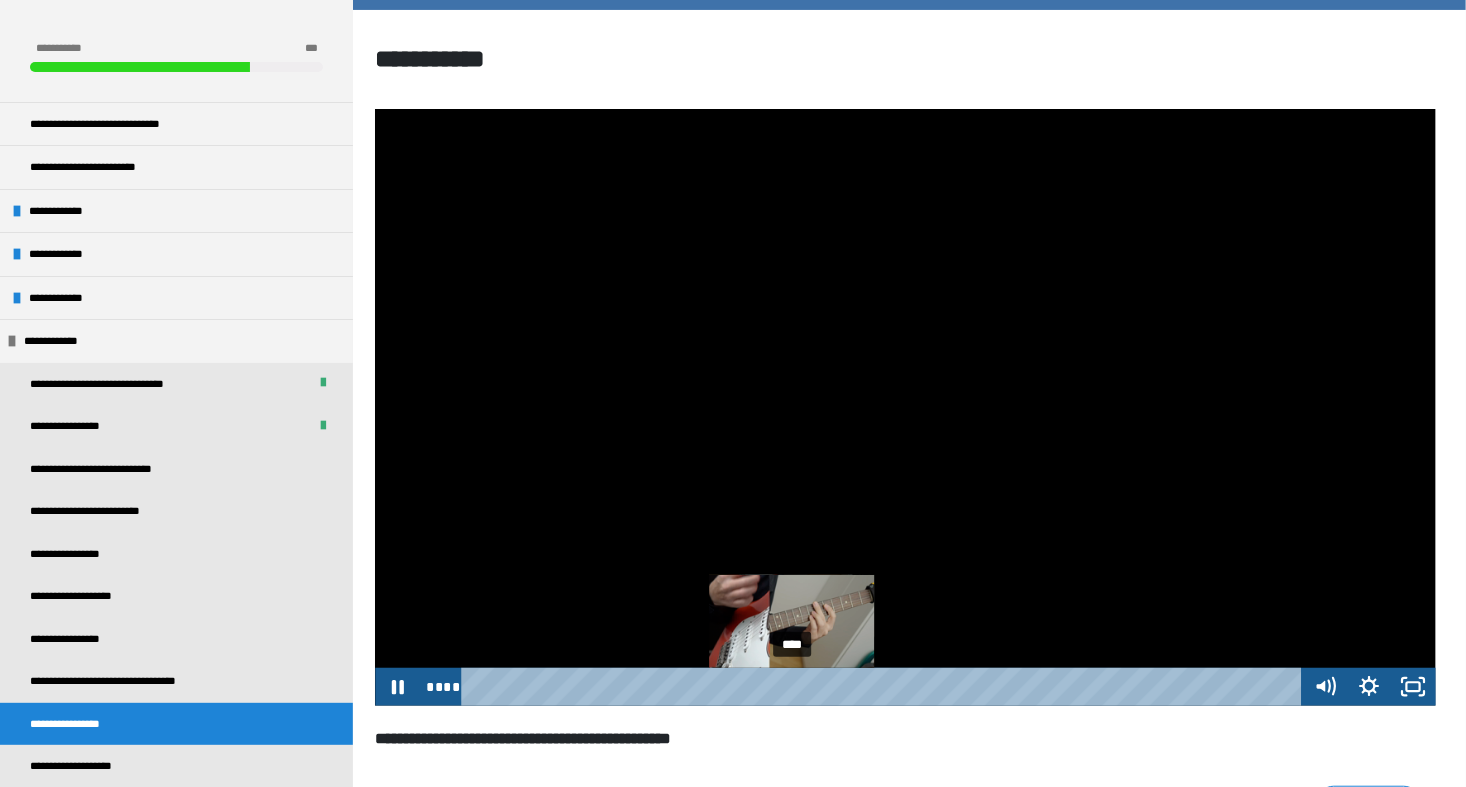 click on "****" at bounding box center [885, 687] 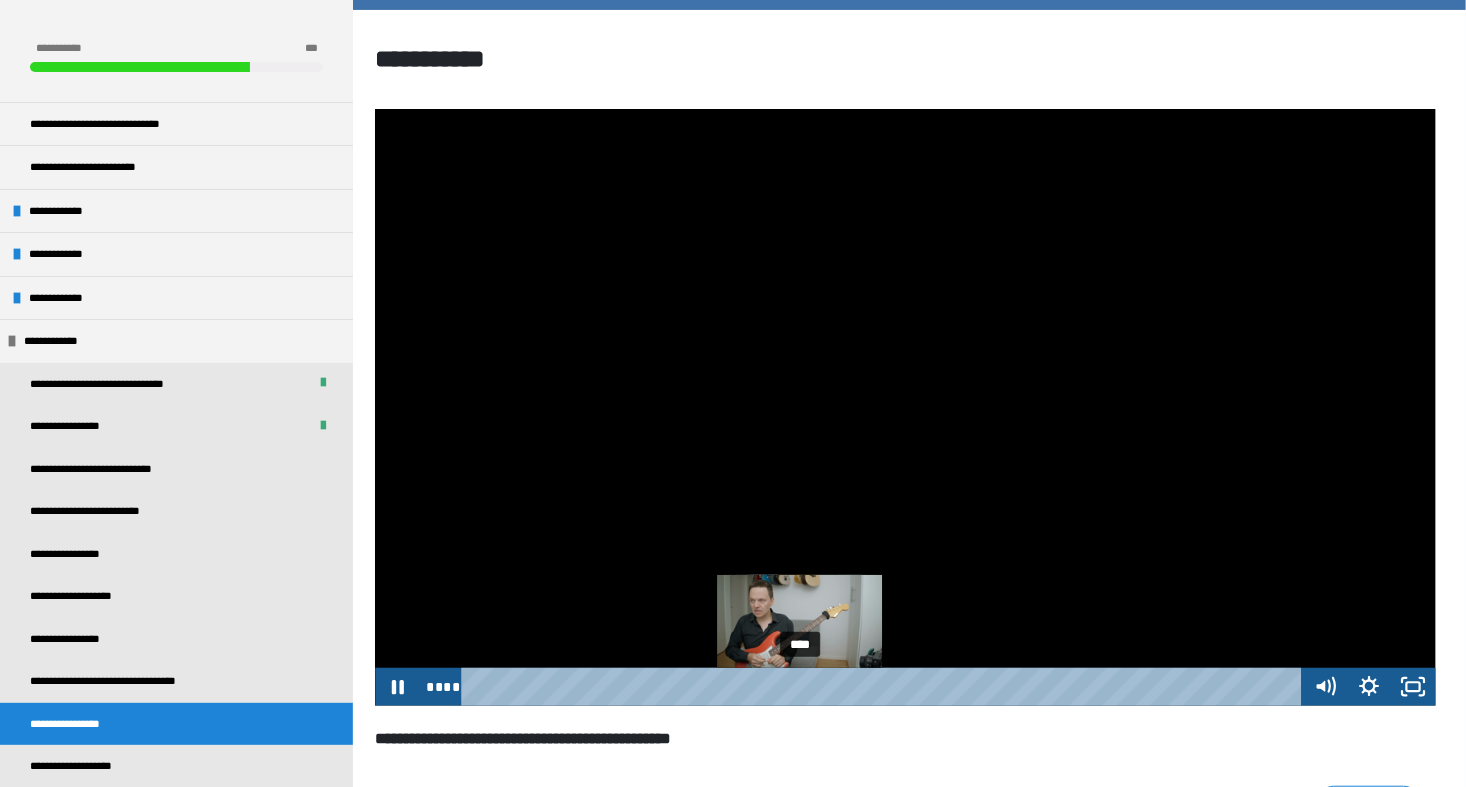 click on "****" at bounding box center (885, 687) 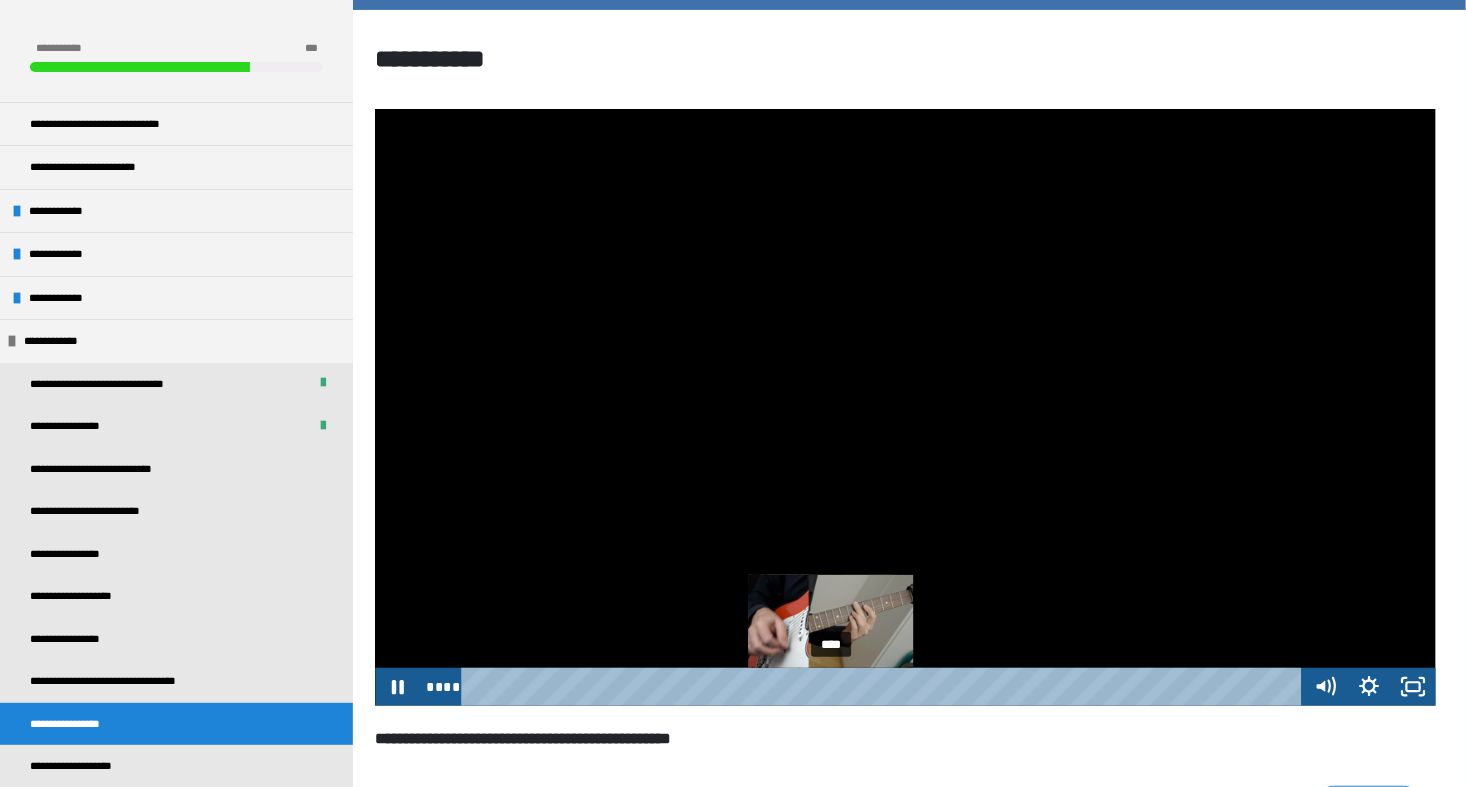 click on "****" at bounding box center [885, 687] 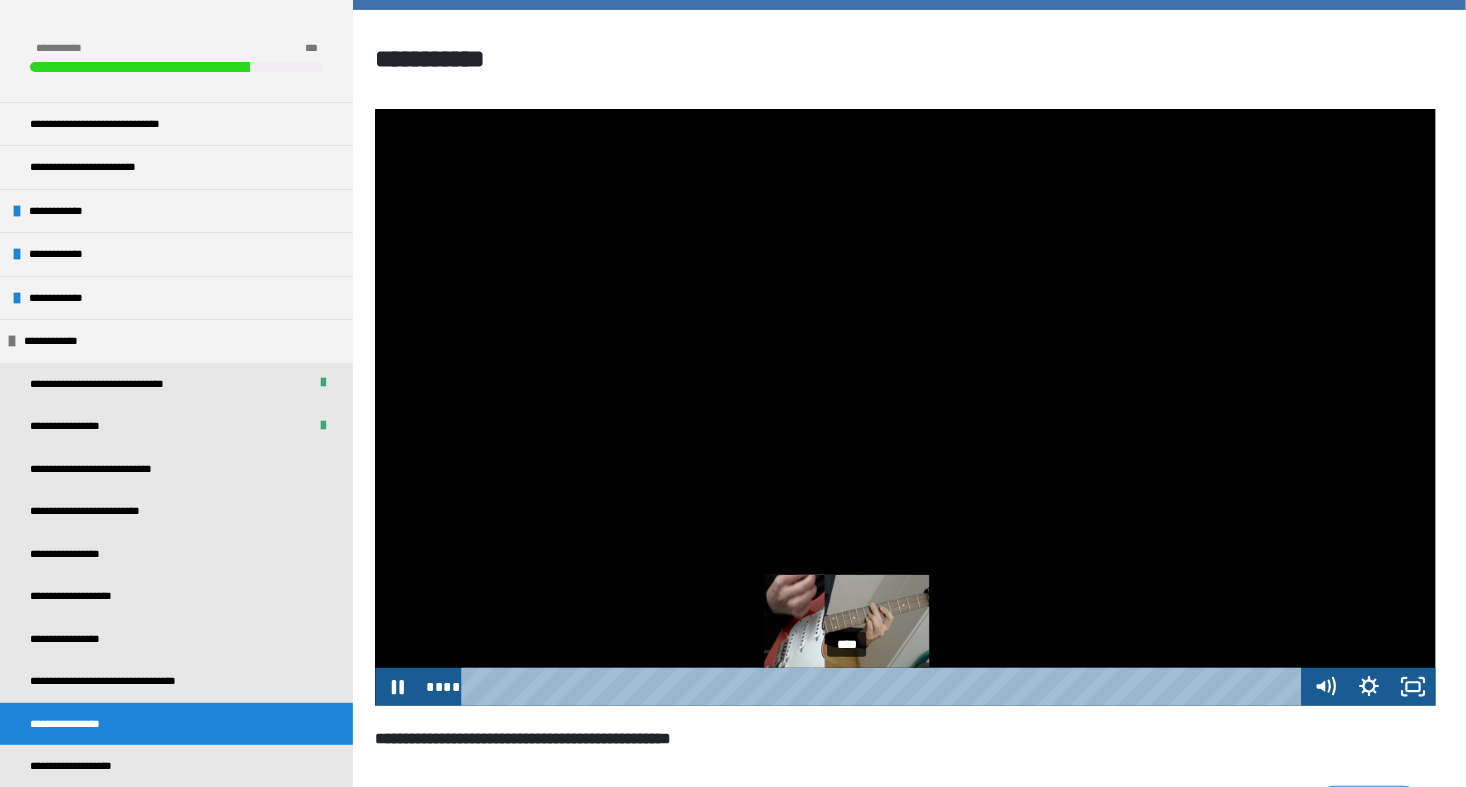 click on "****" at bounding box center (885, 687) 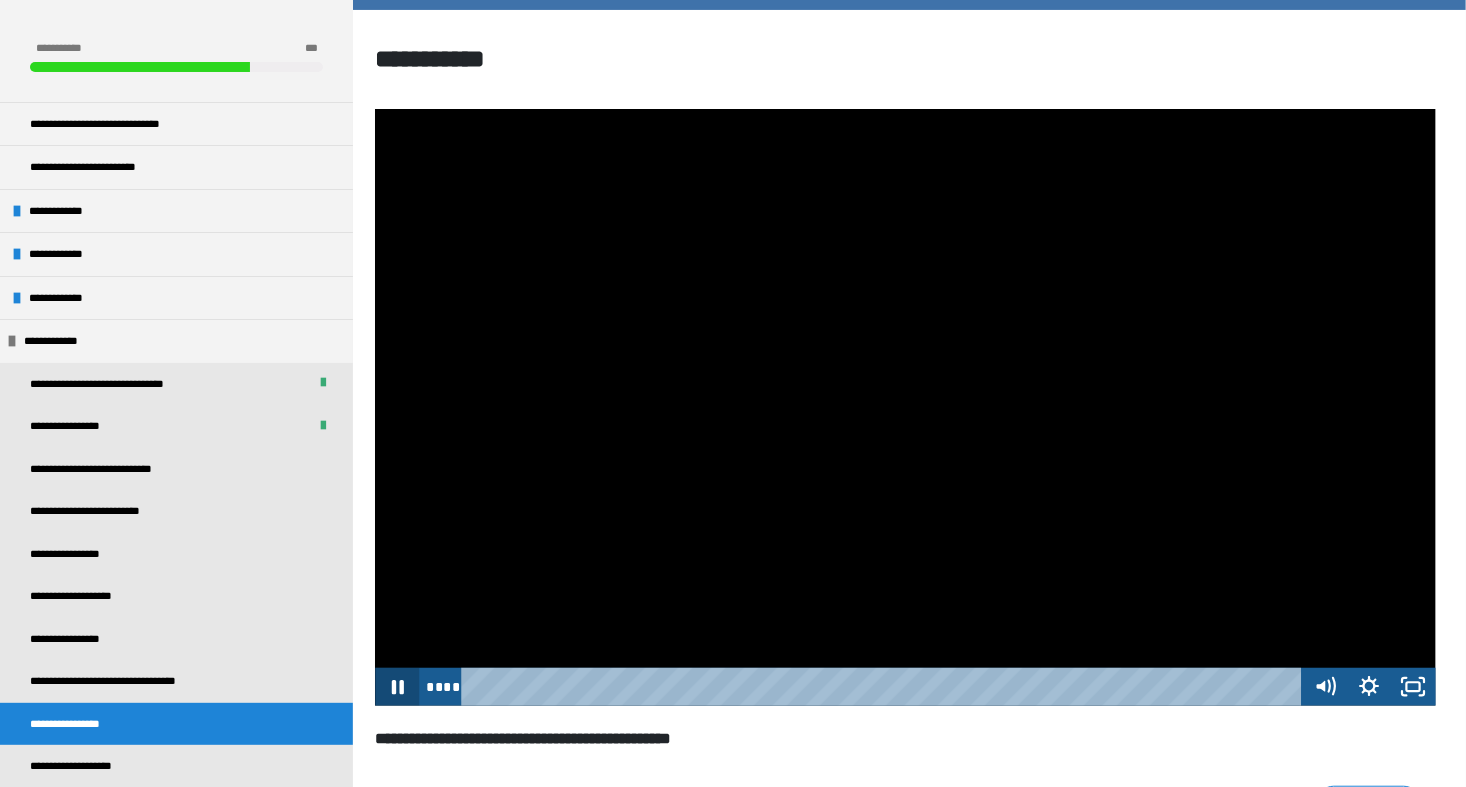 click 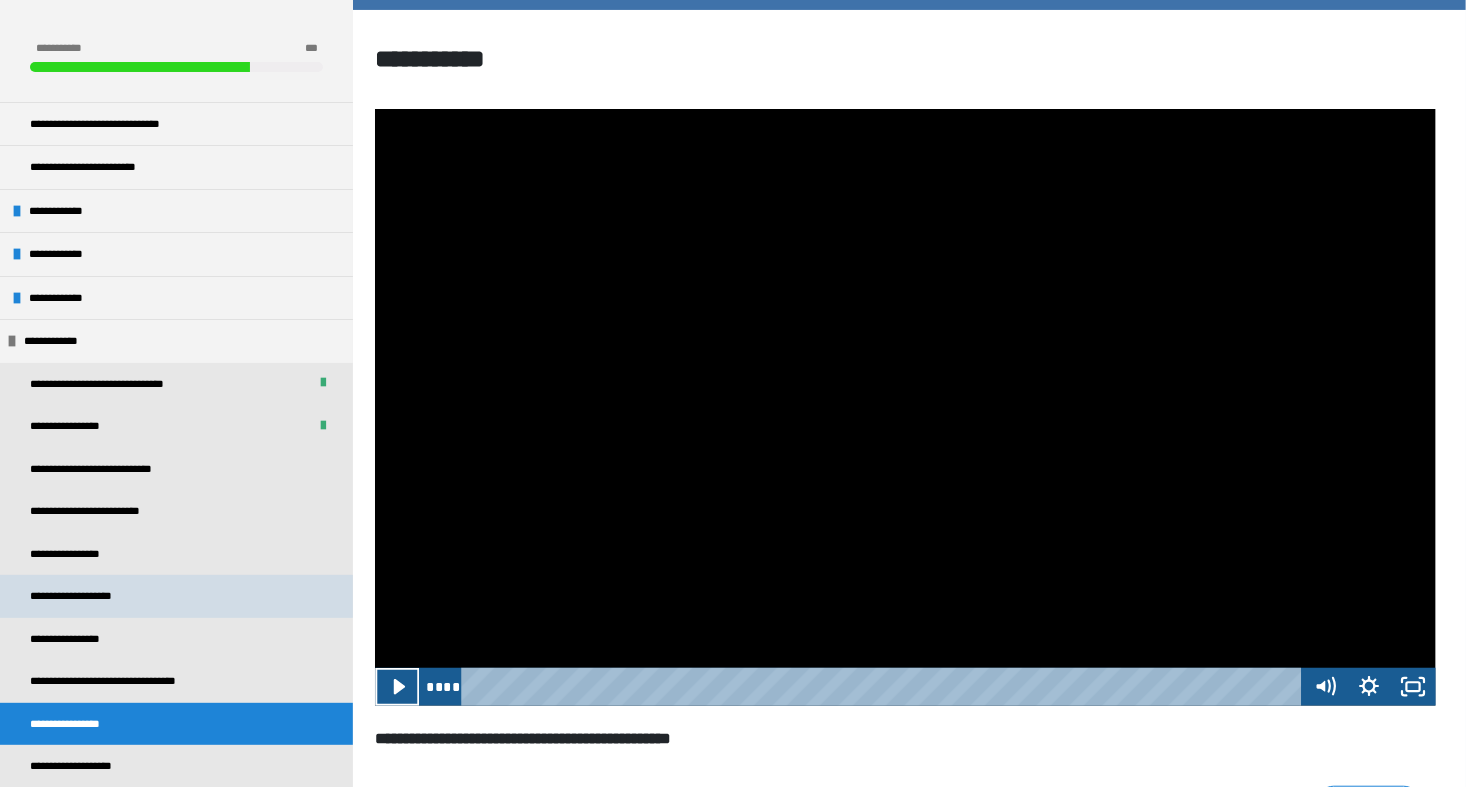 click on "**********" at bounding box center [84, 596] 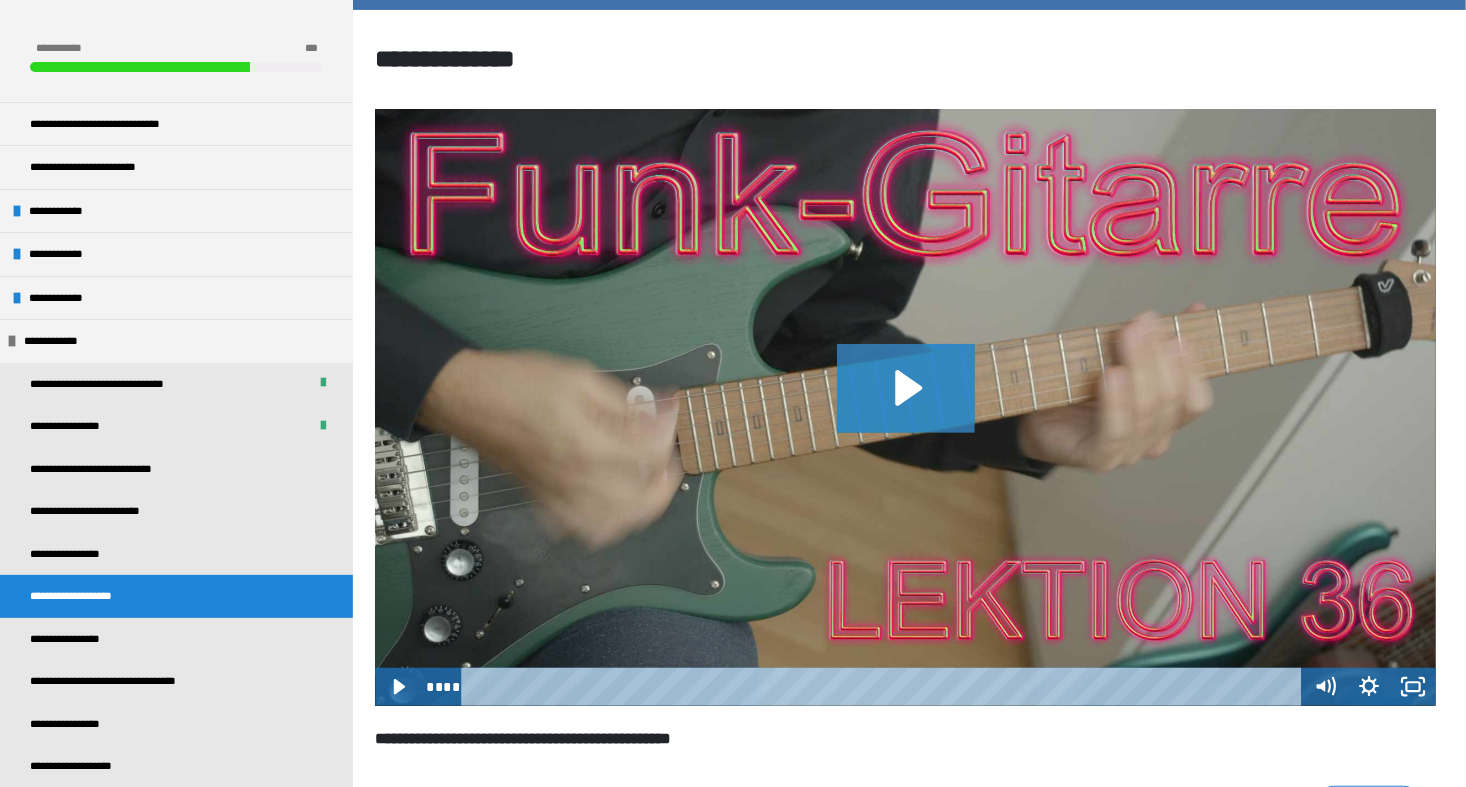 click 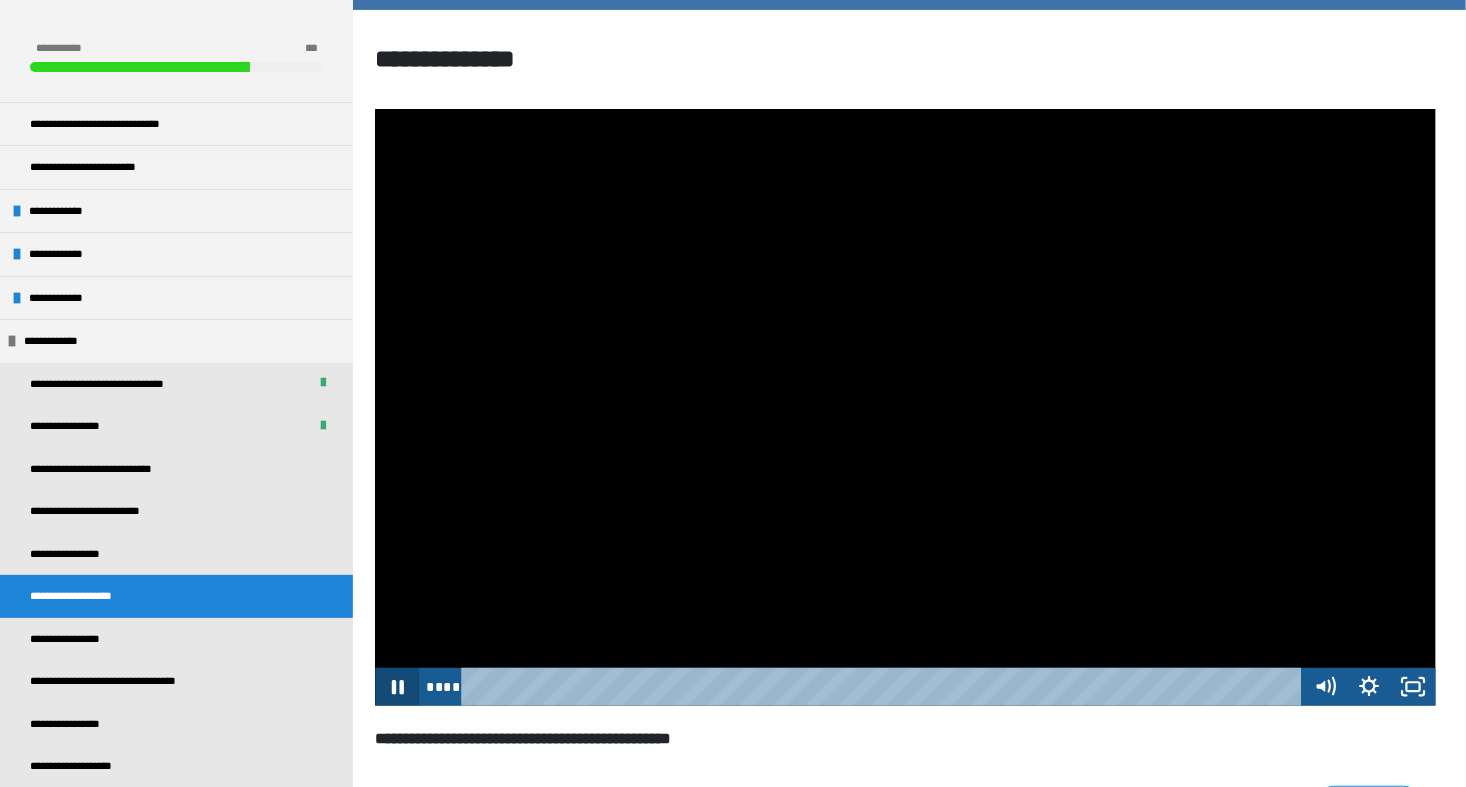 click 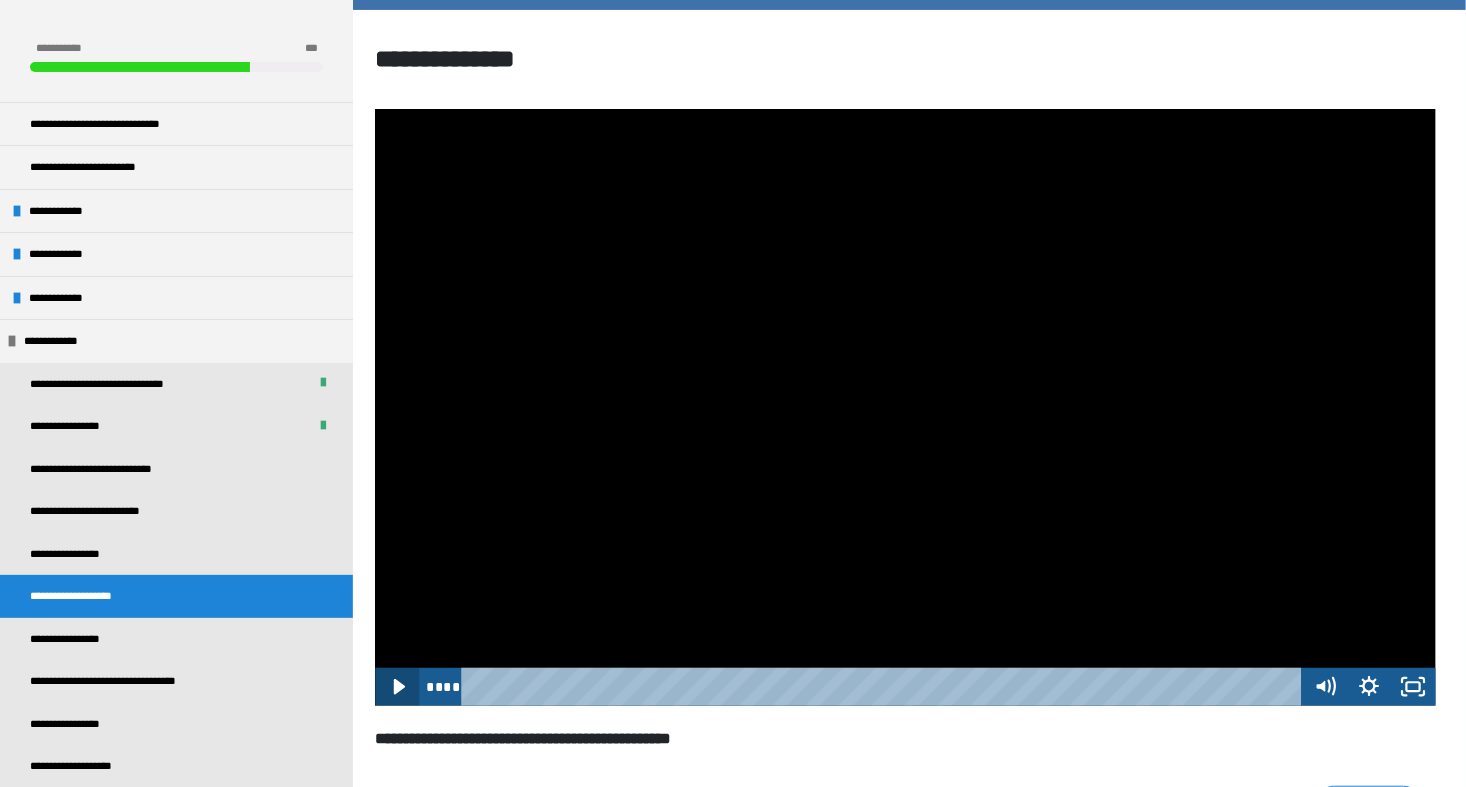 click 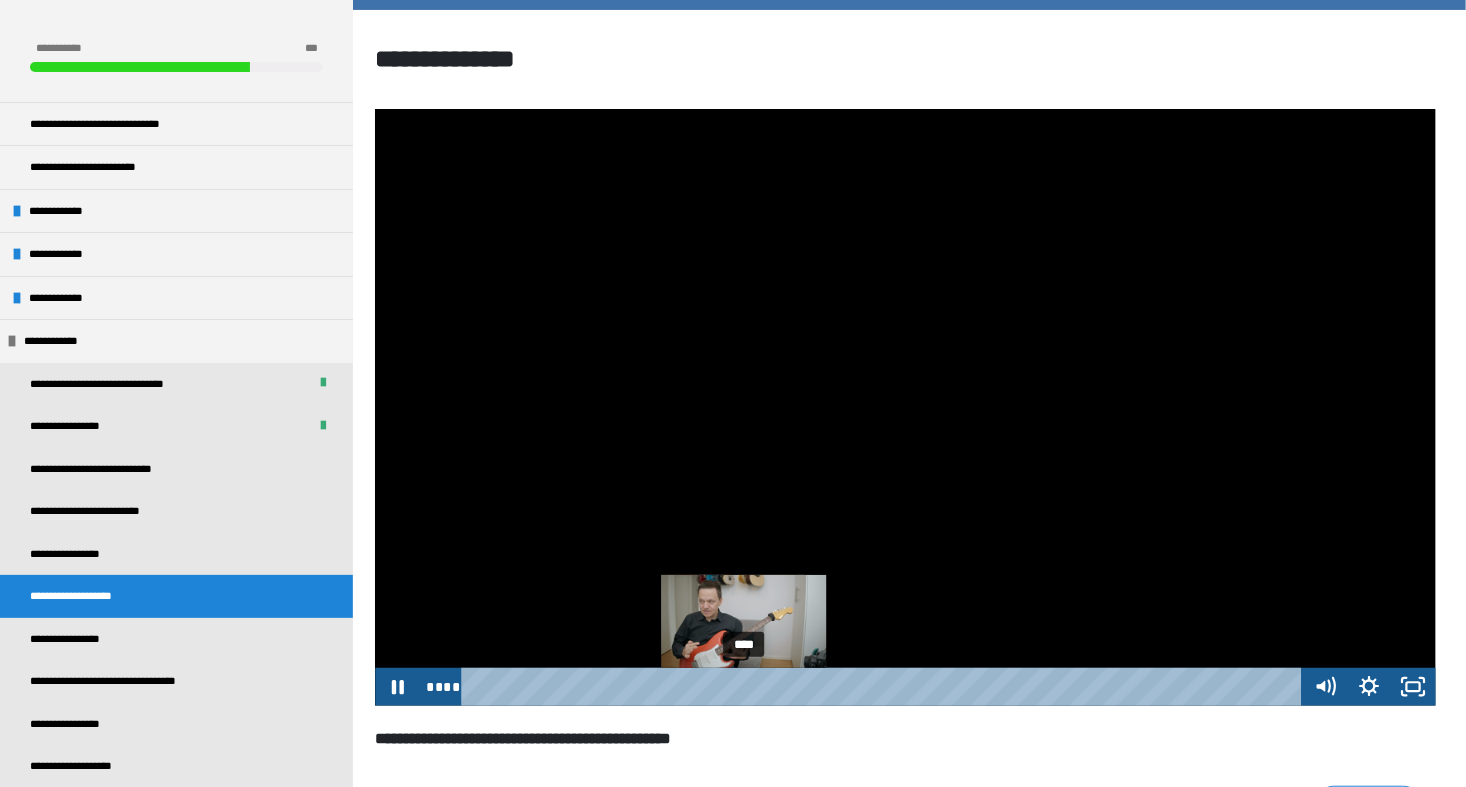 click on "****" at bounding box center (885, 687) 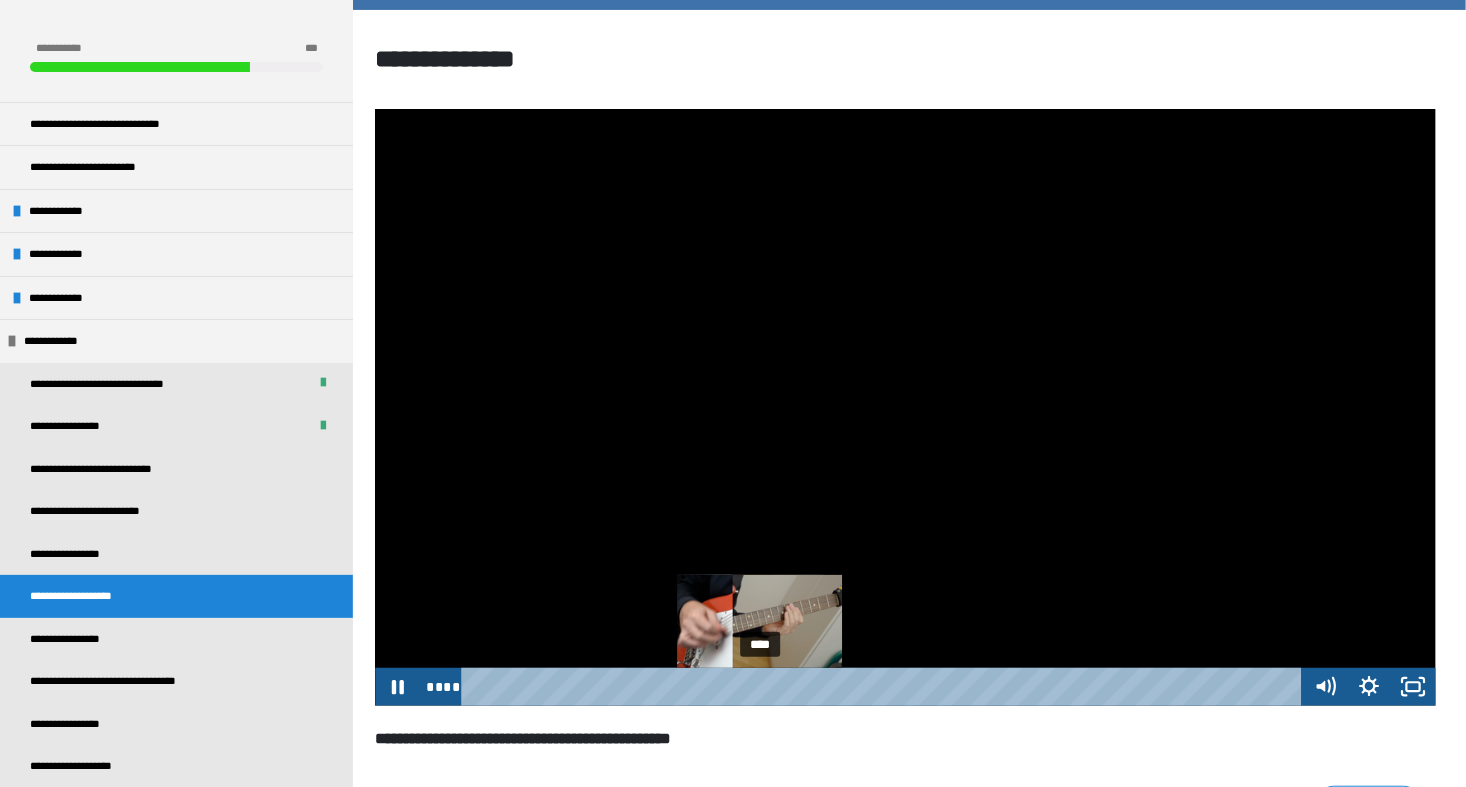 click on "****" at bounding box center [885, 687] 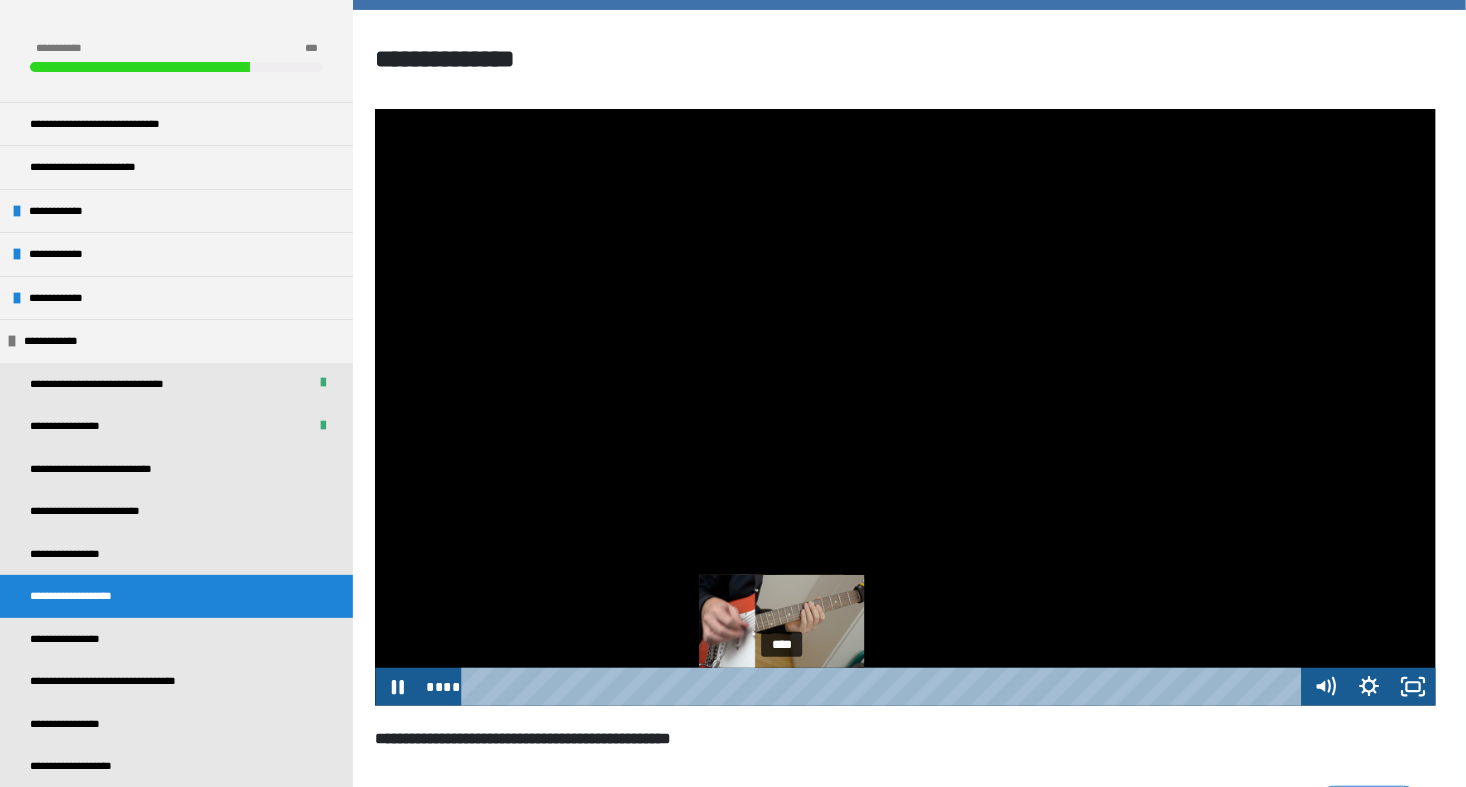 click on "****" at bounding box center (885, 687) 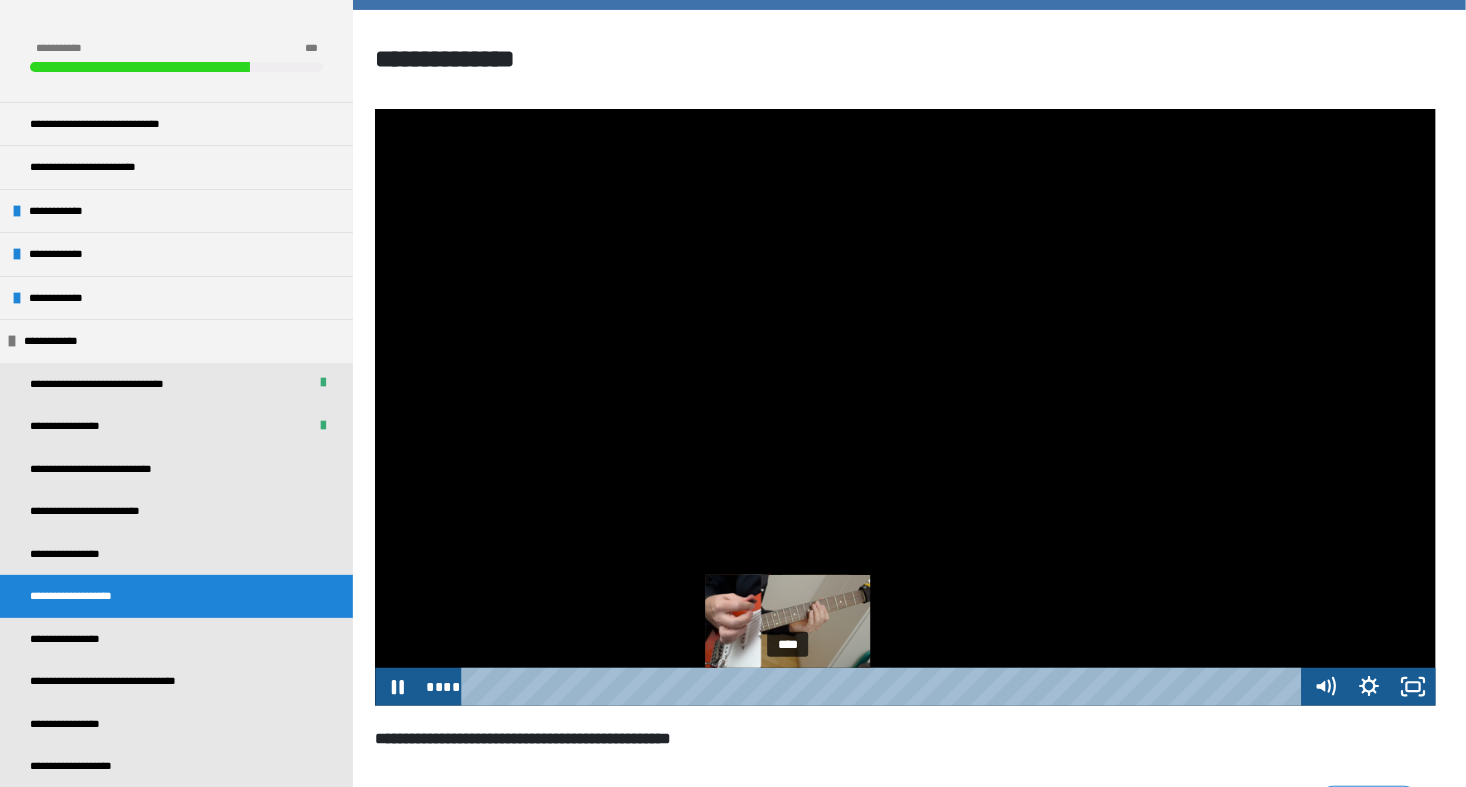 click on "****" at bounding box center [885, 687] 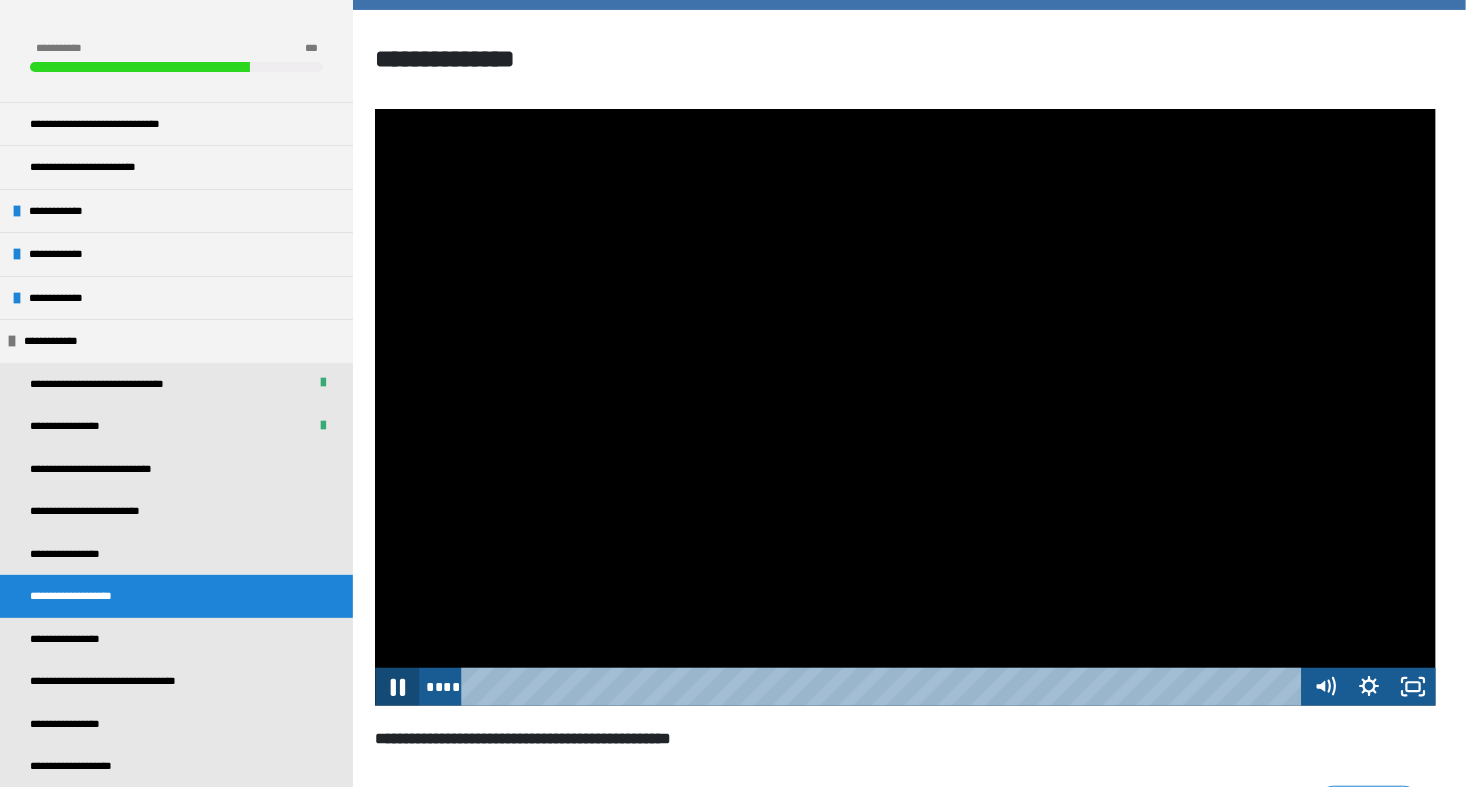 click 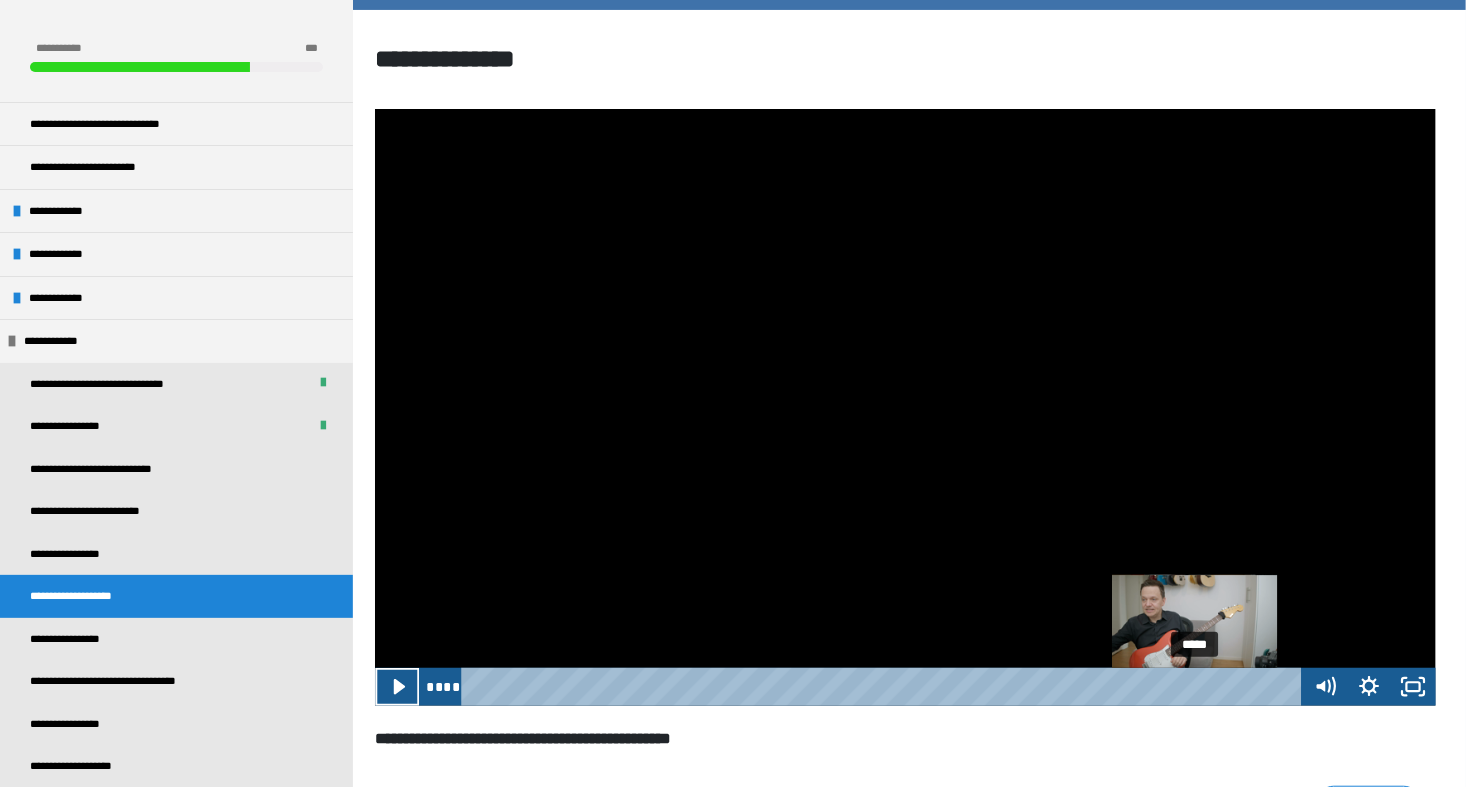 click on "*****" at bounding box center (885, 687) 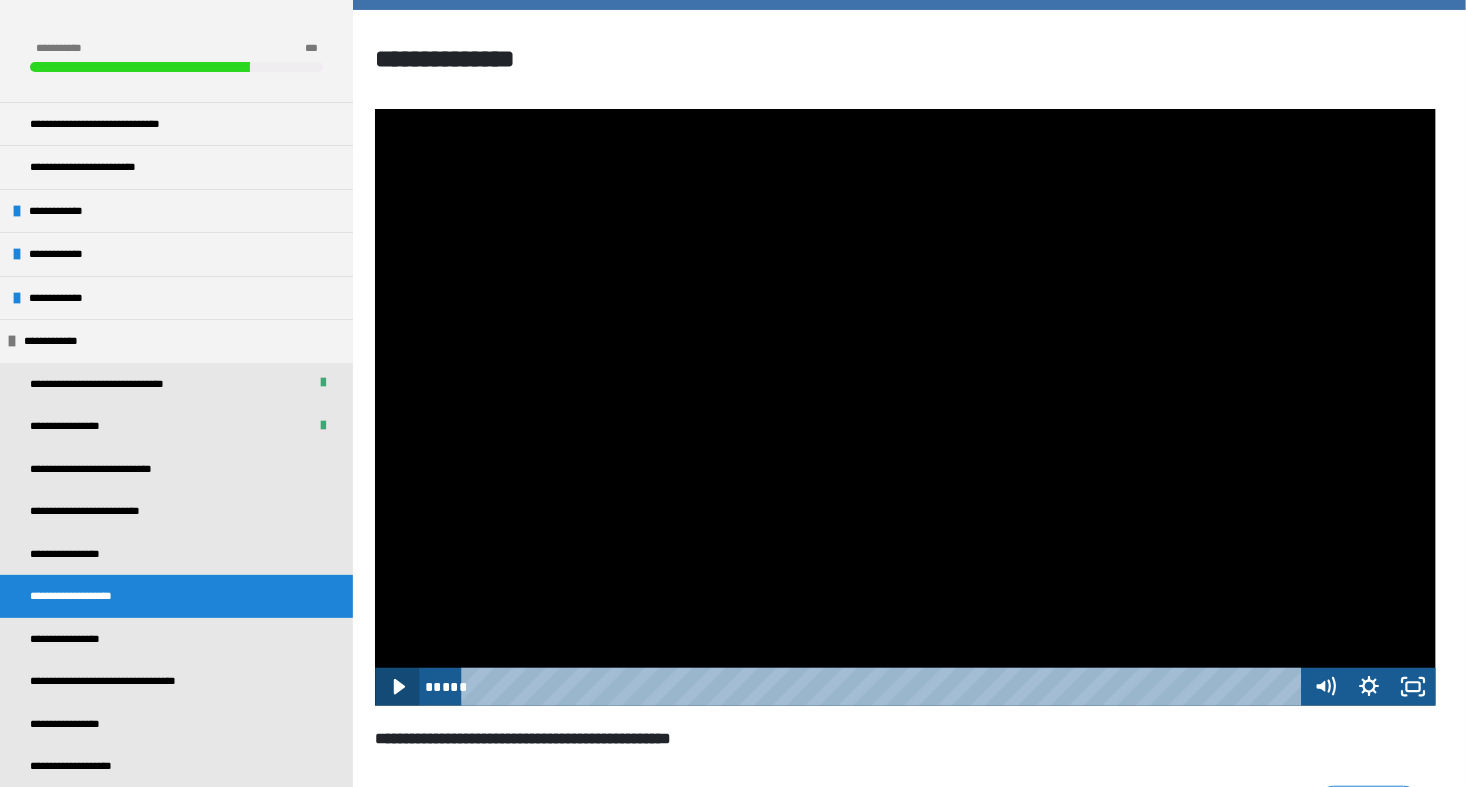 click 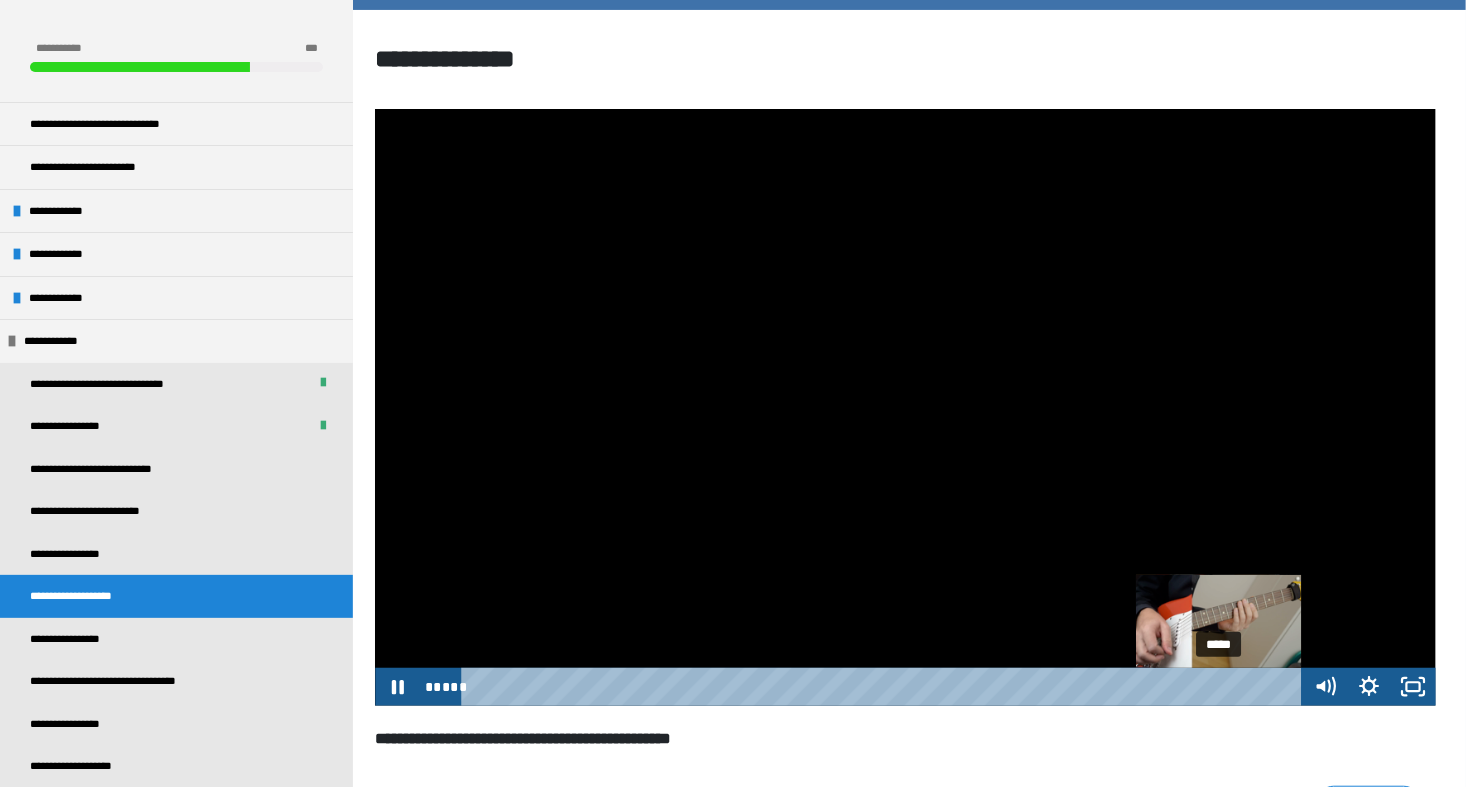 click on "*****" at bounding box center (885, 687) 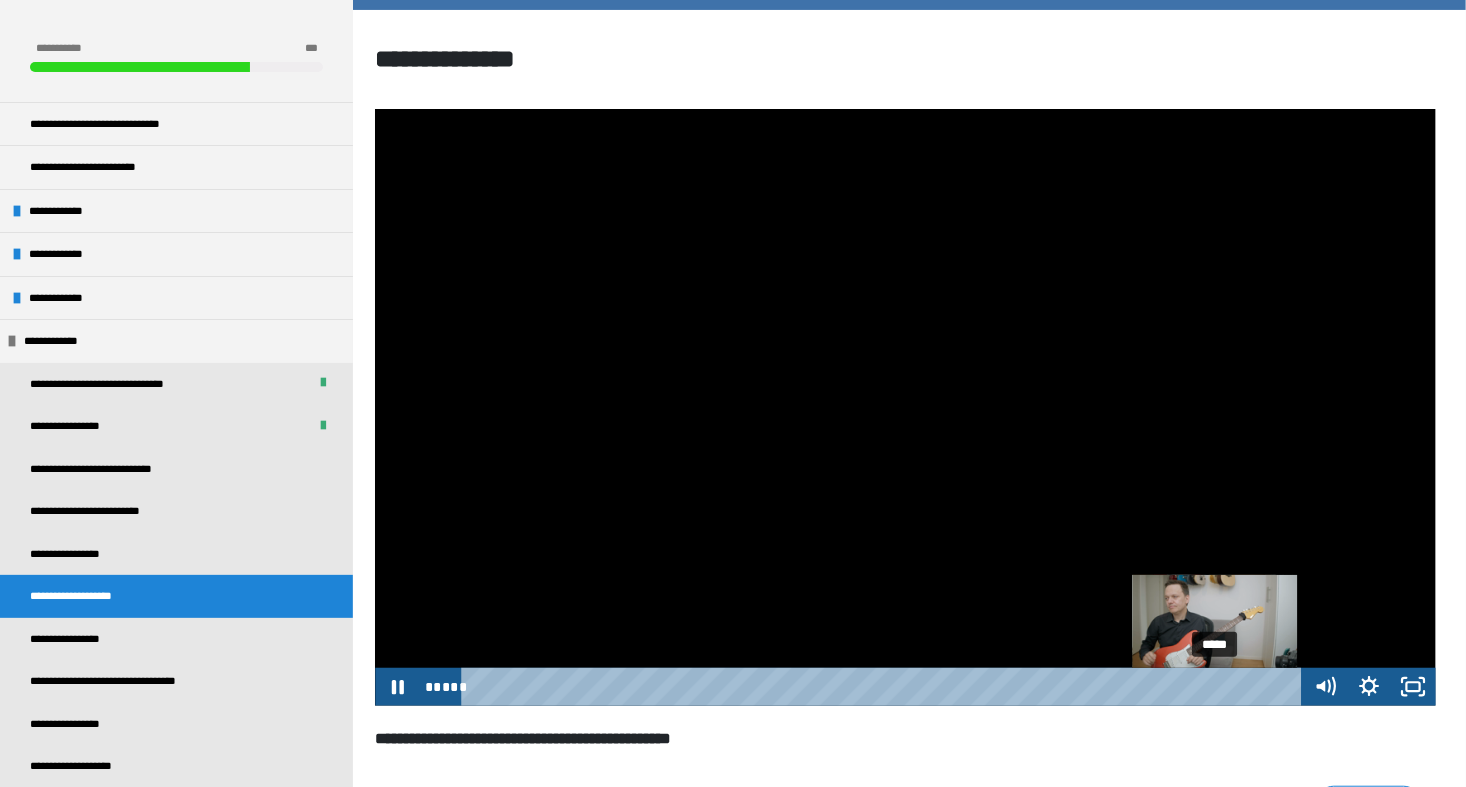 click at bounding box center (1219, 687) 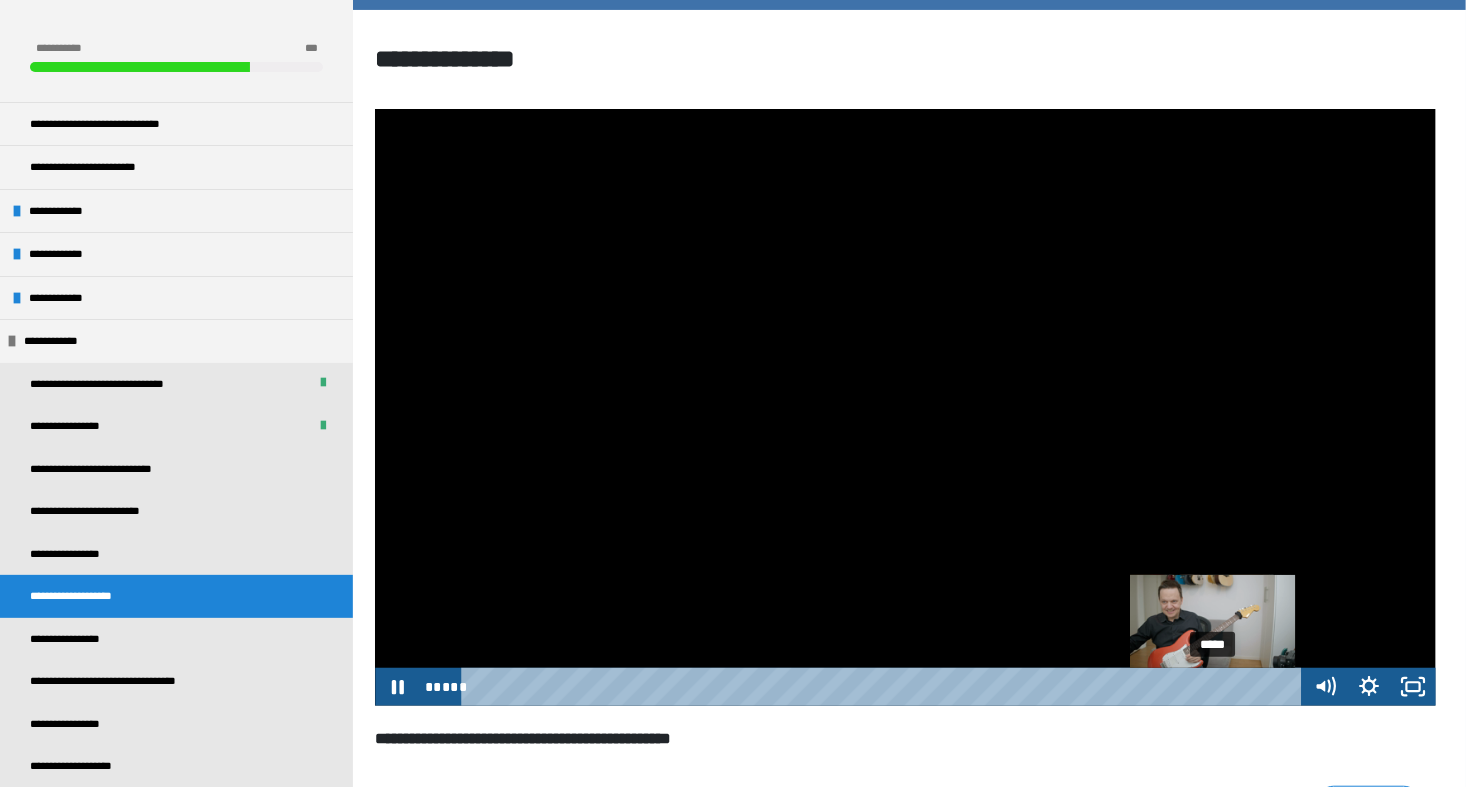click on "*****" at bounding box center [885, 687] 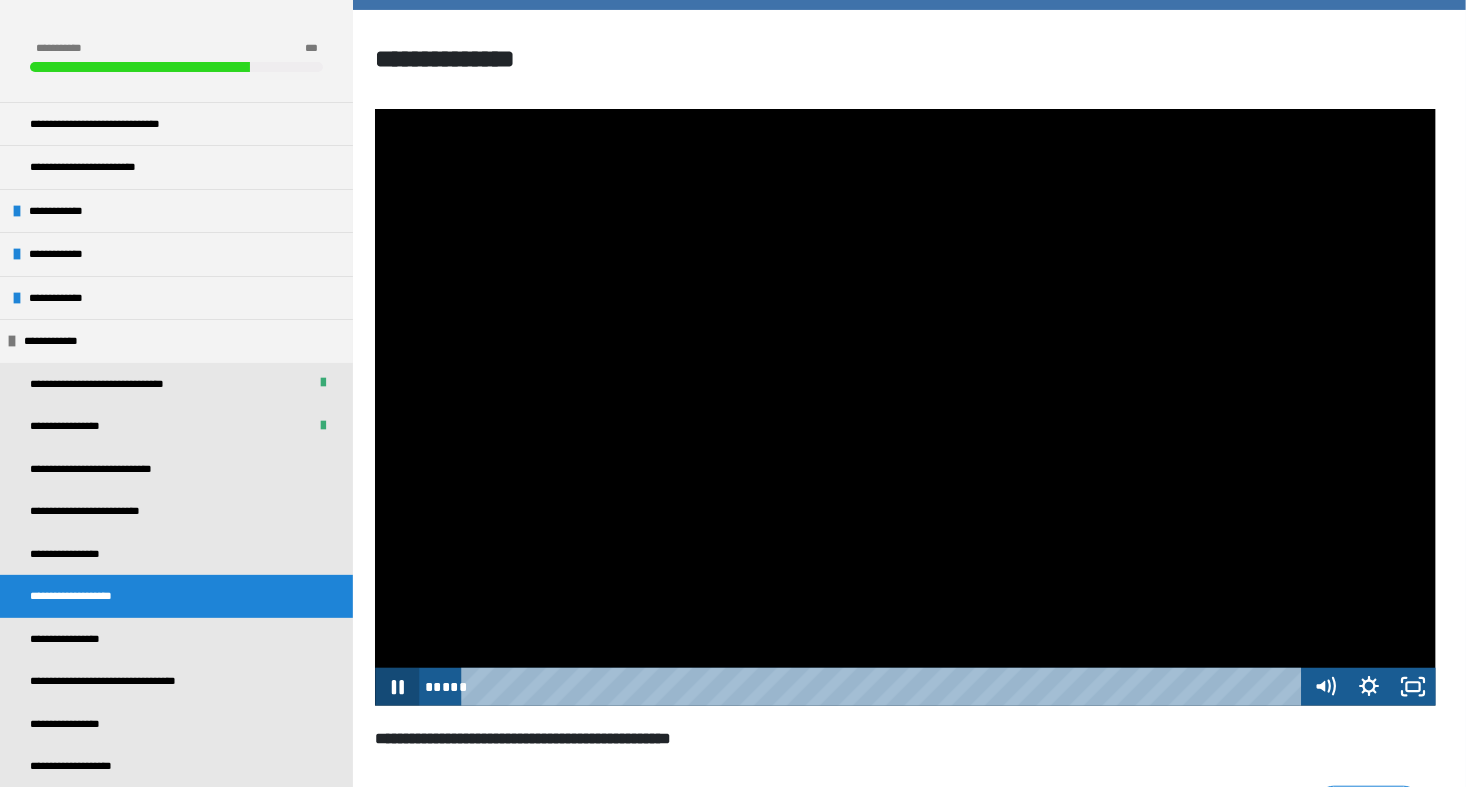click 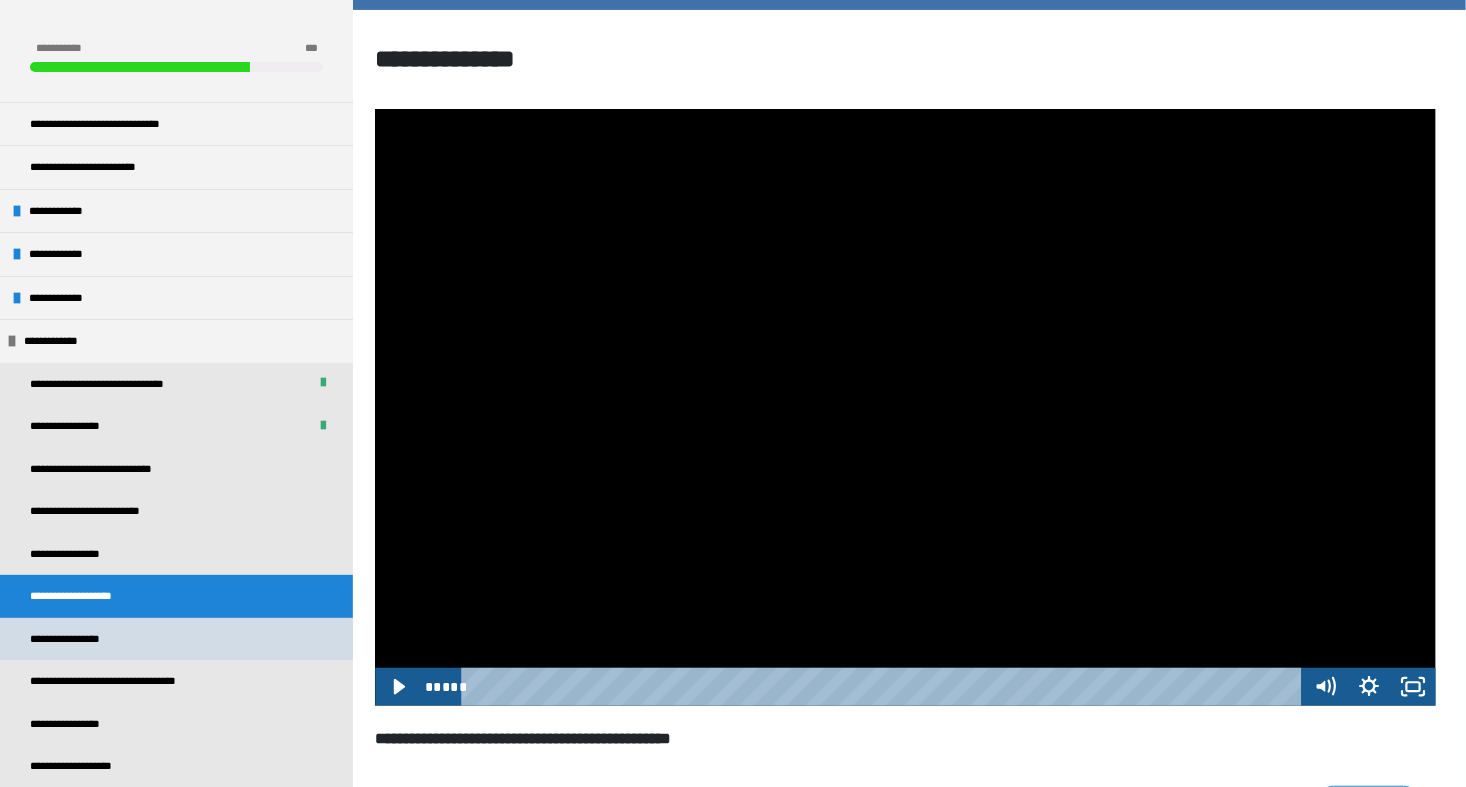 click on "**********" at bounding box center (75, 639) 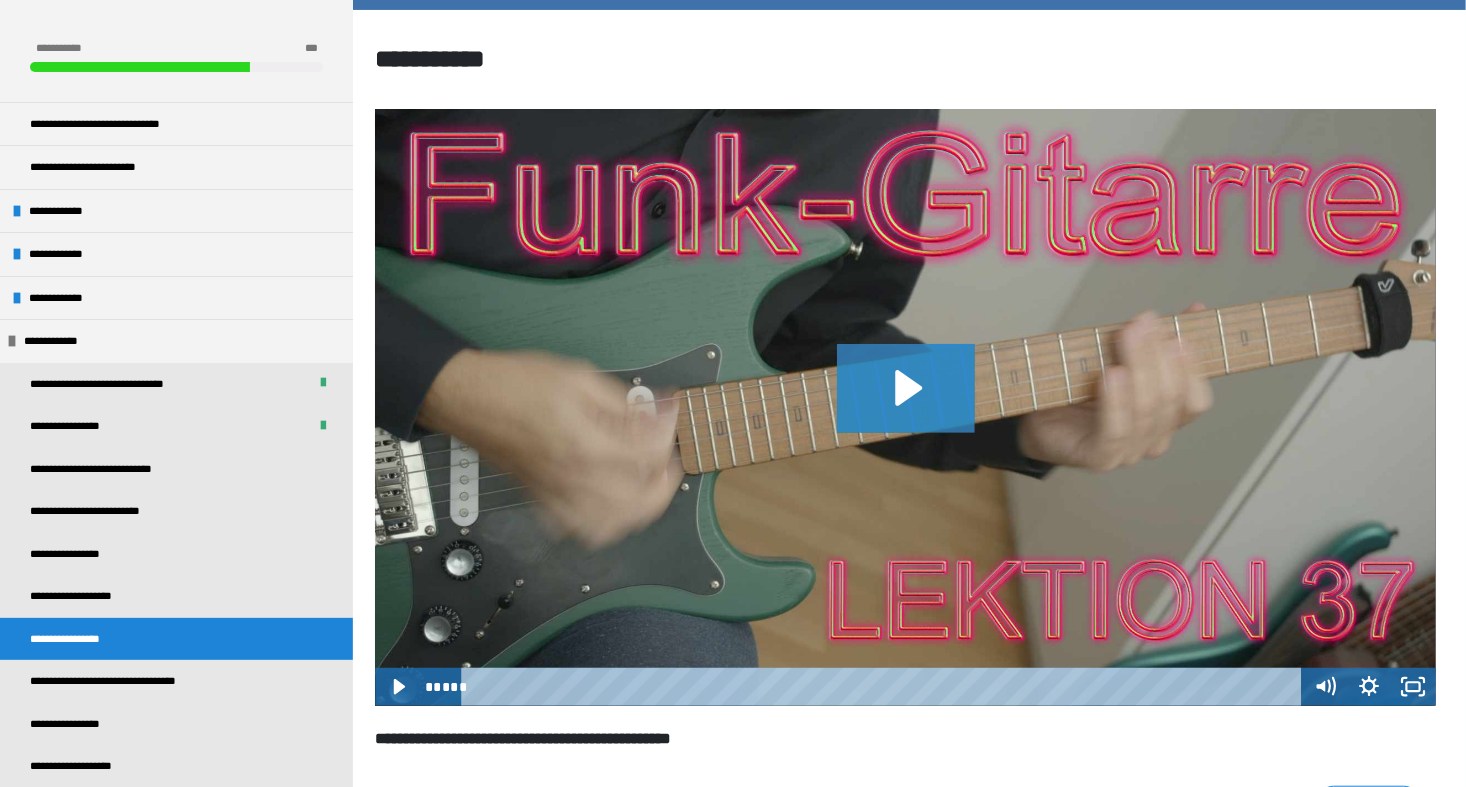 click 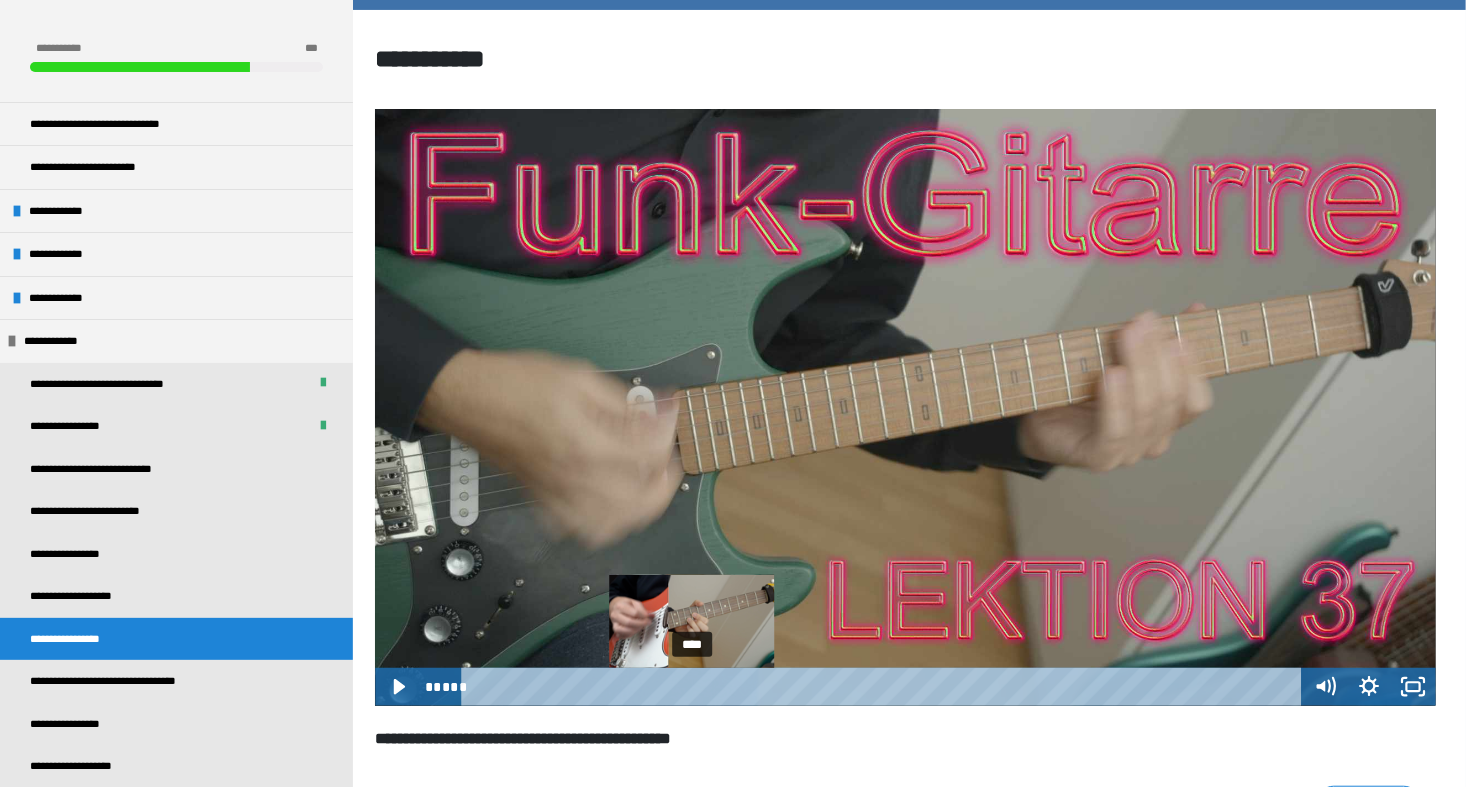 click on "****" at bounding box center [885, 687] 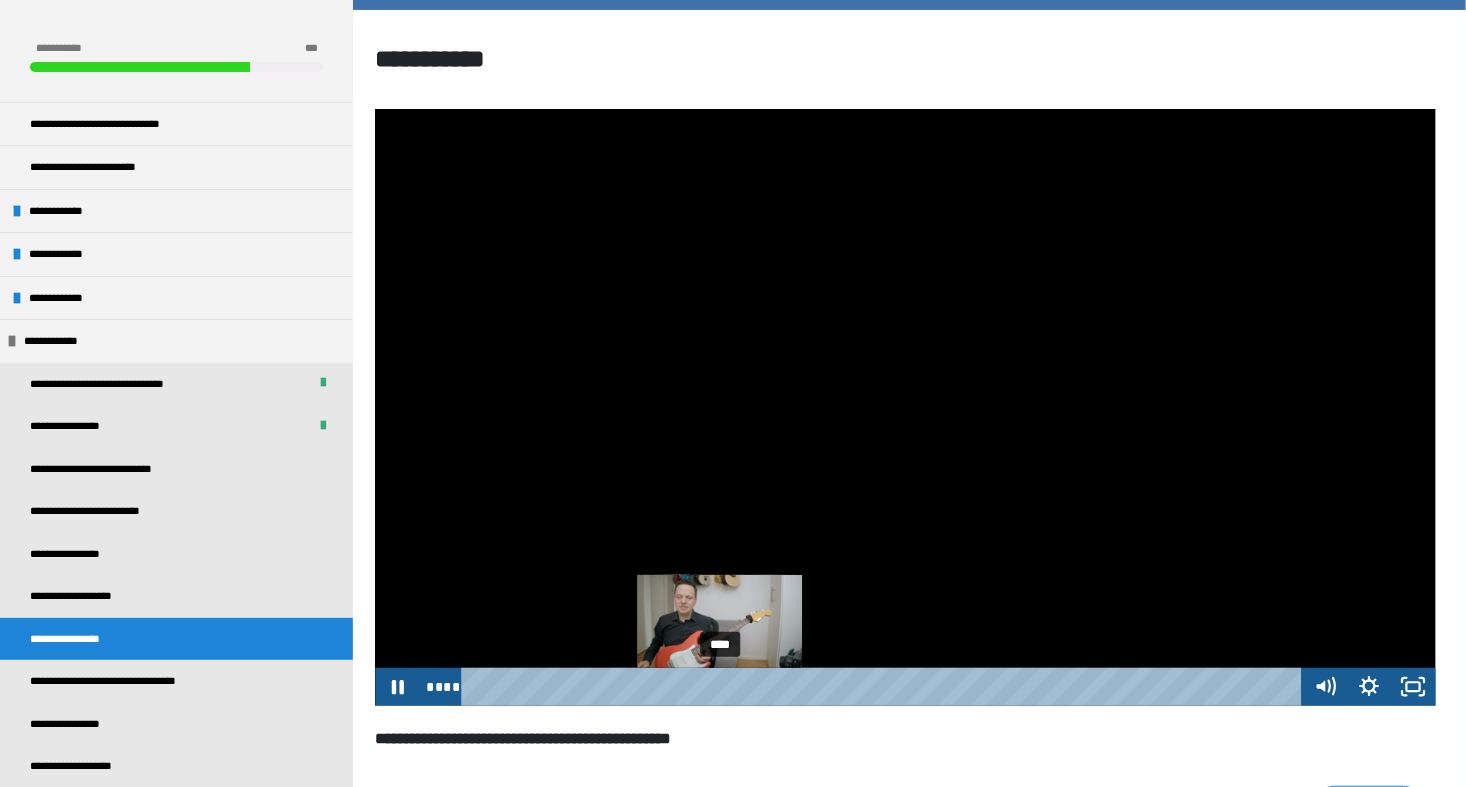 click on "****" at bounding box center (885, 687) 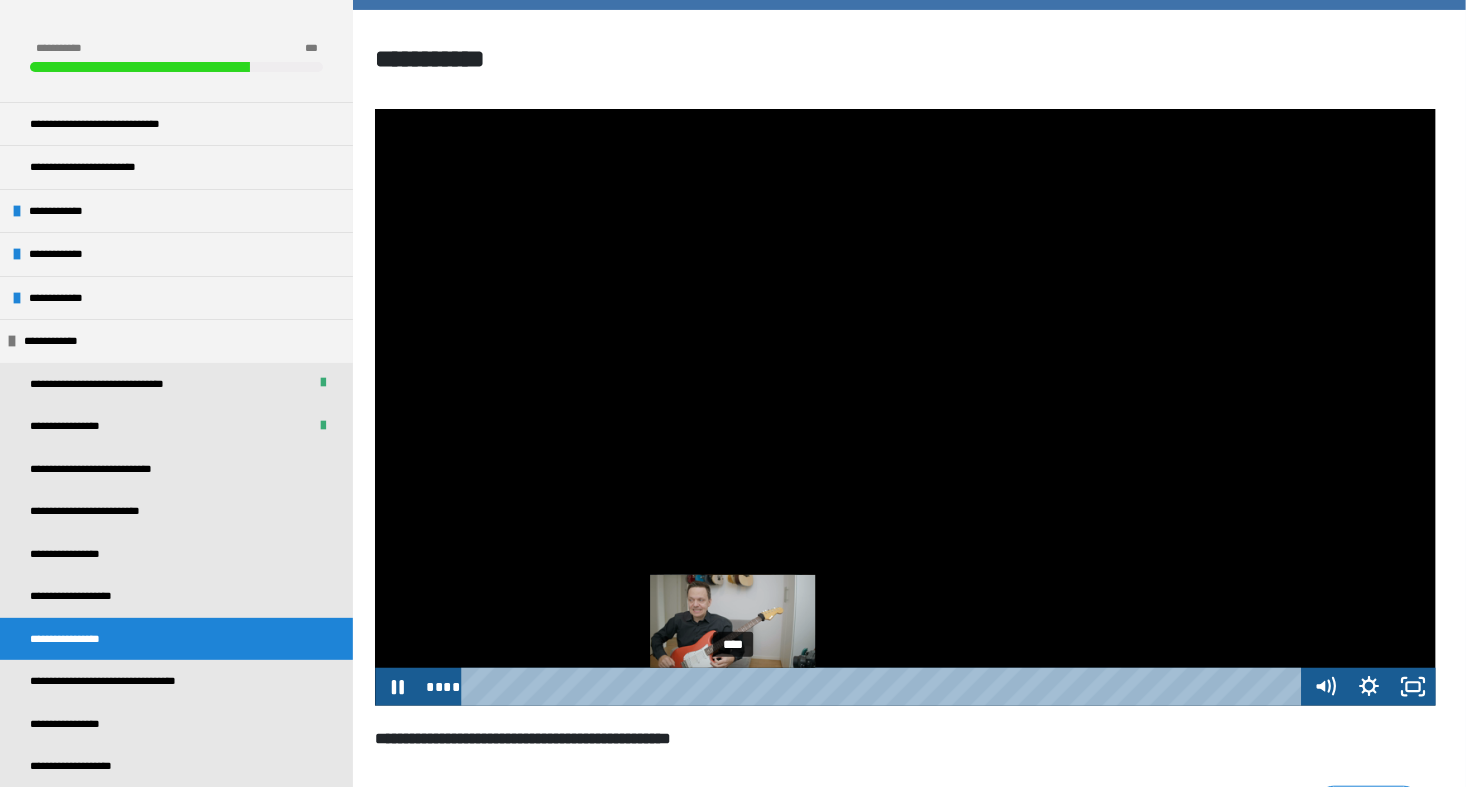 click on "****" at bounding box center (885, 687) 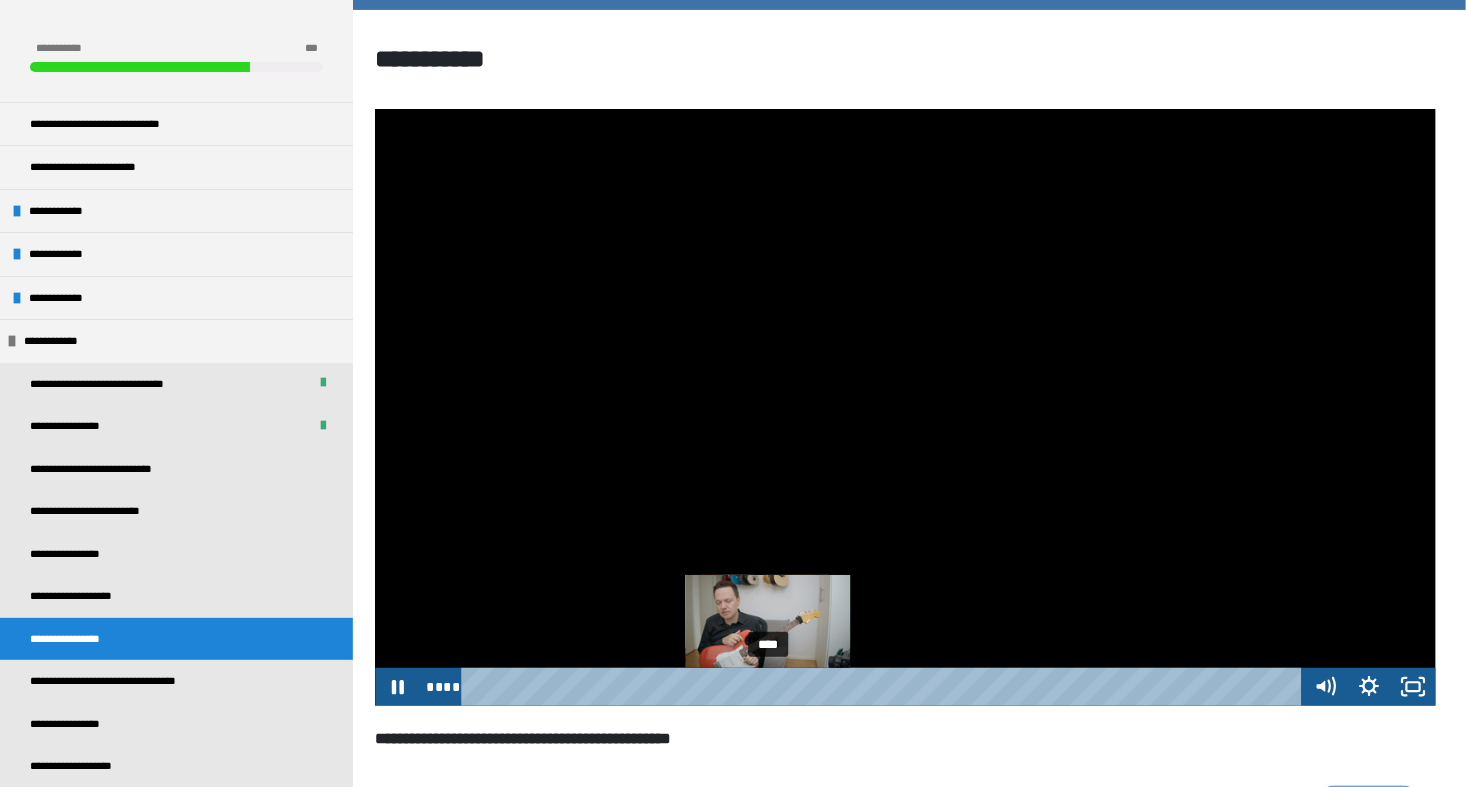 click at bounding box center (768, 687) 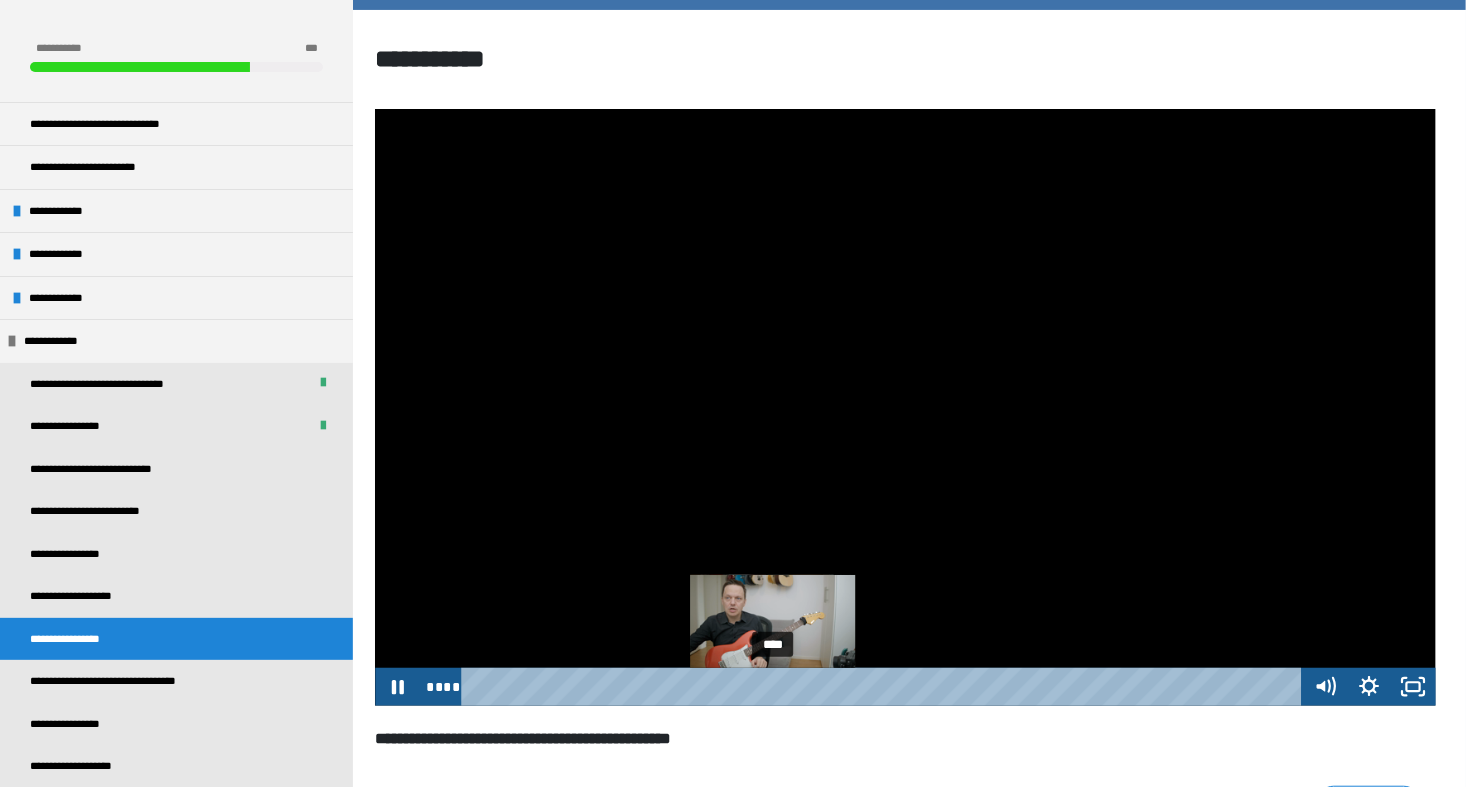 click on "****" at bounding box center [885, 687] 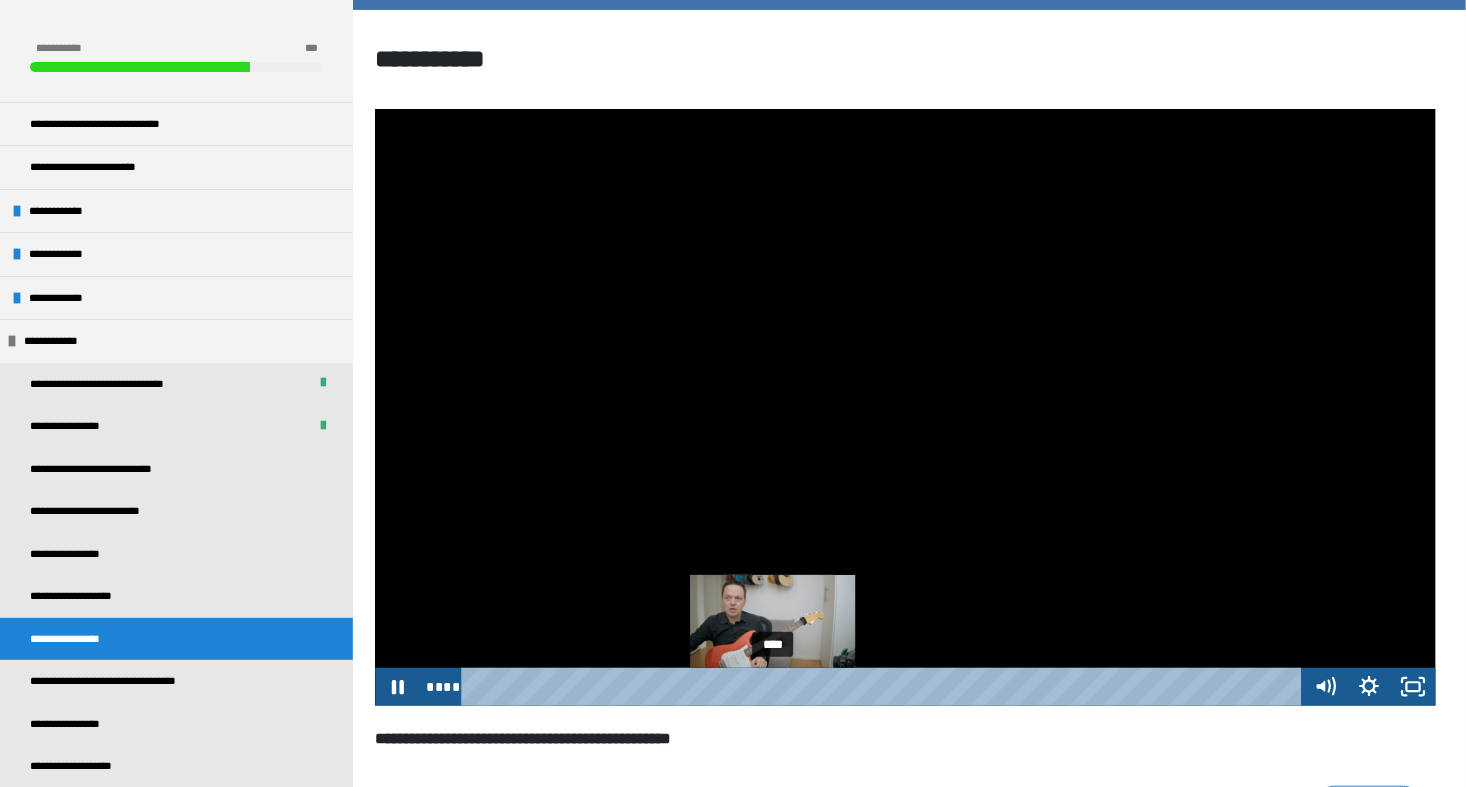 click on "****" at bounding box center [885, 687] 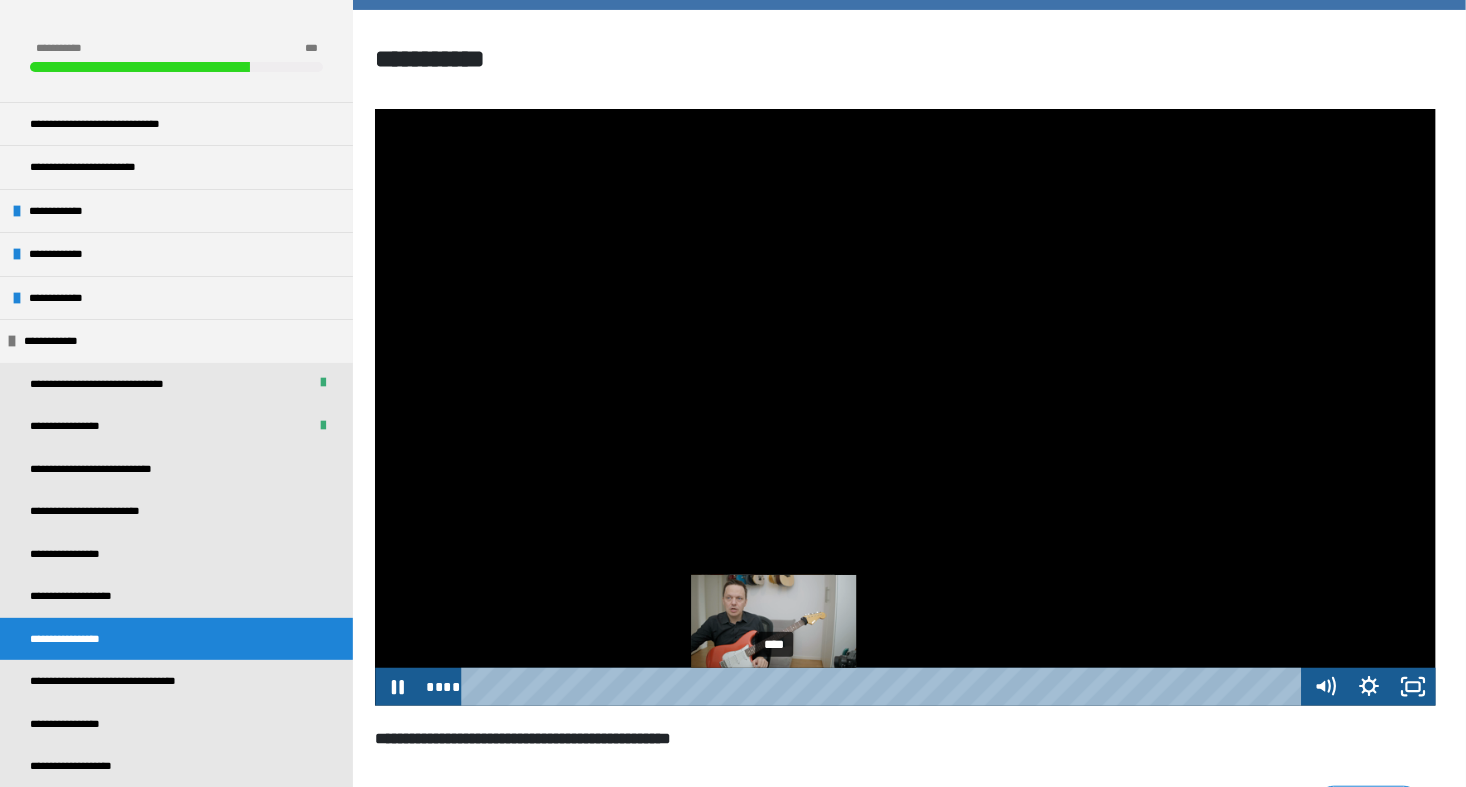 click on "****" at bounding box center (885, 687) 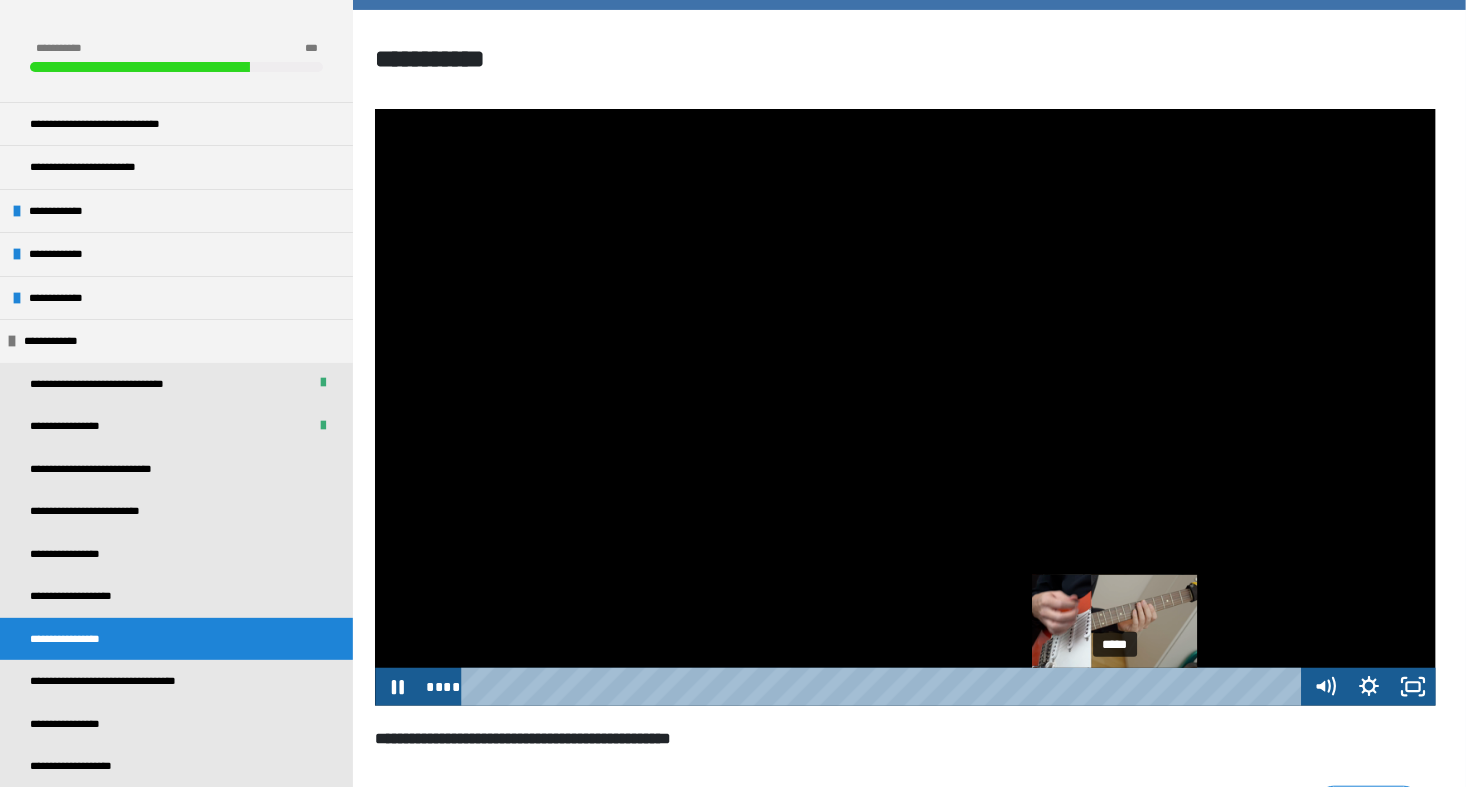 click on "*****" at bounding box center (885, 687) 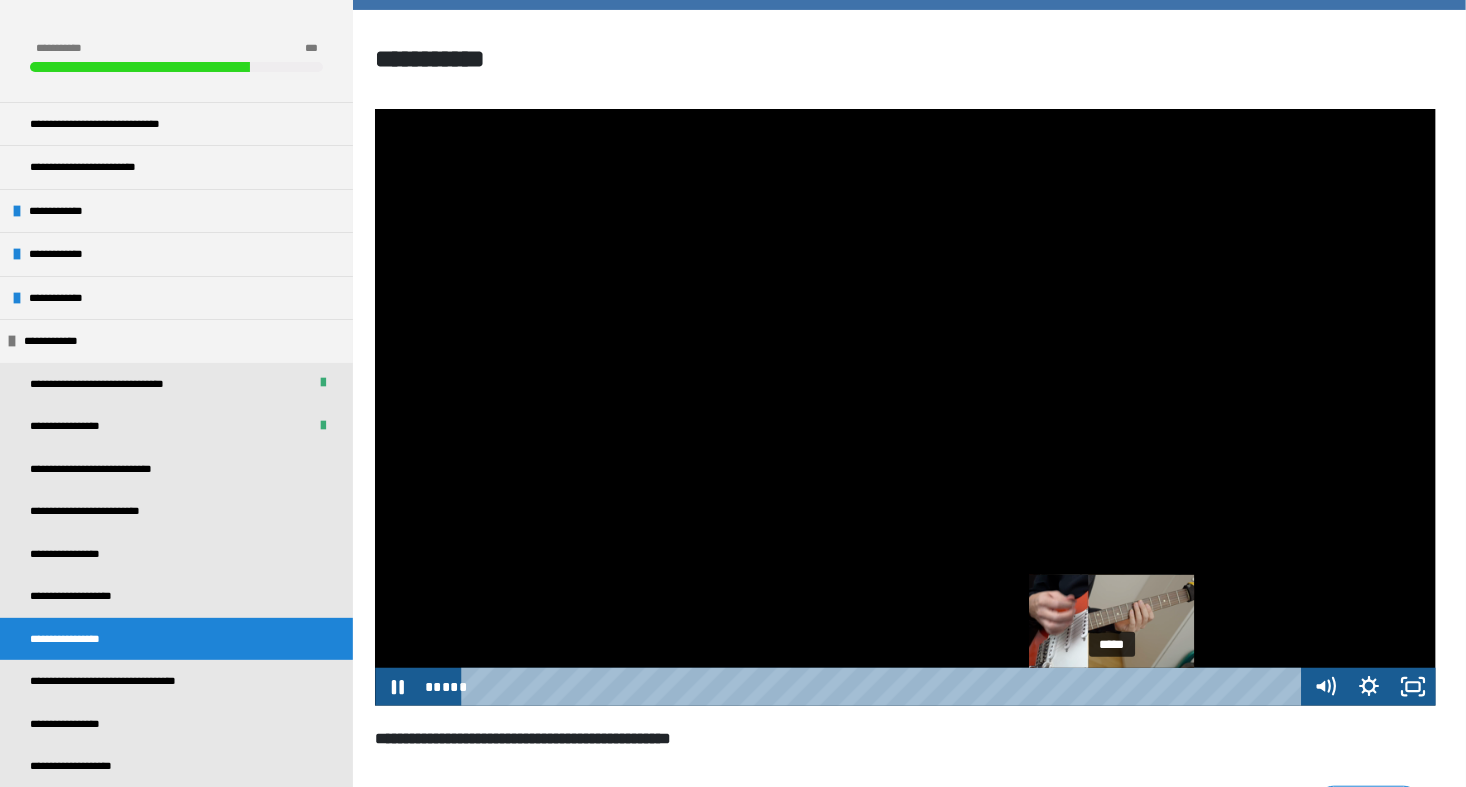click at bounding box center [1116, 687] 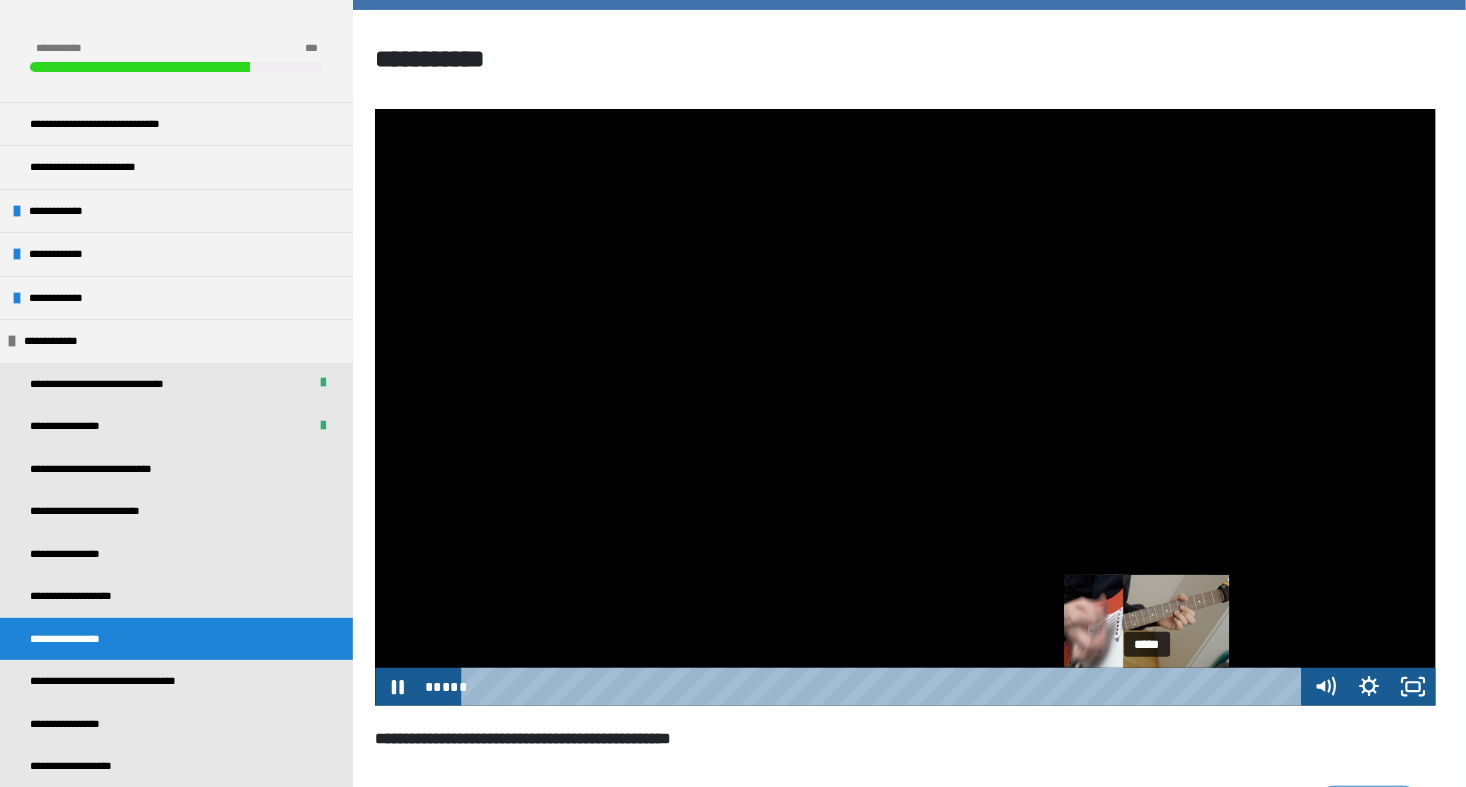 click on "*****" at bounding box center (885, 687) 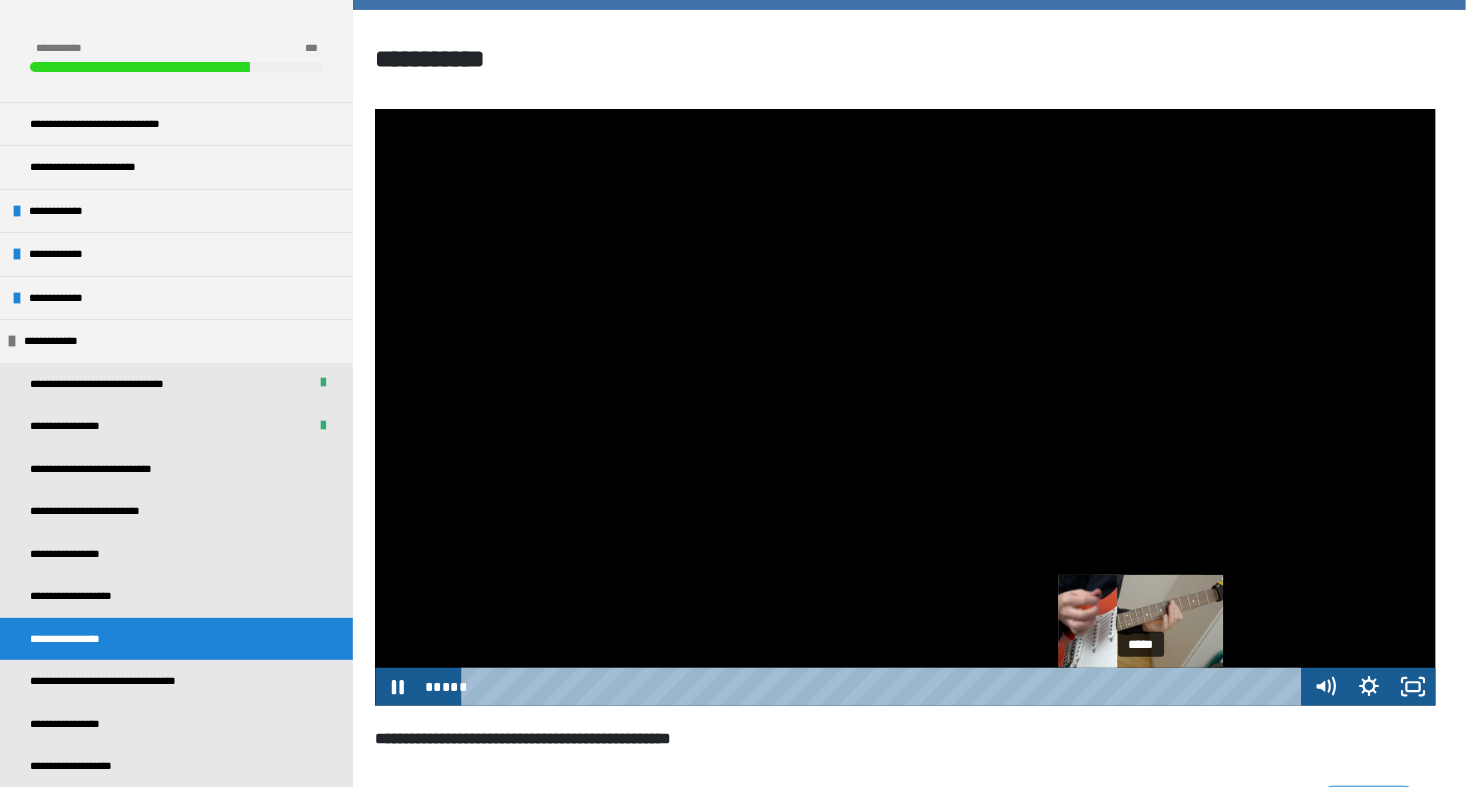 click at bounding box center (1141, 687) 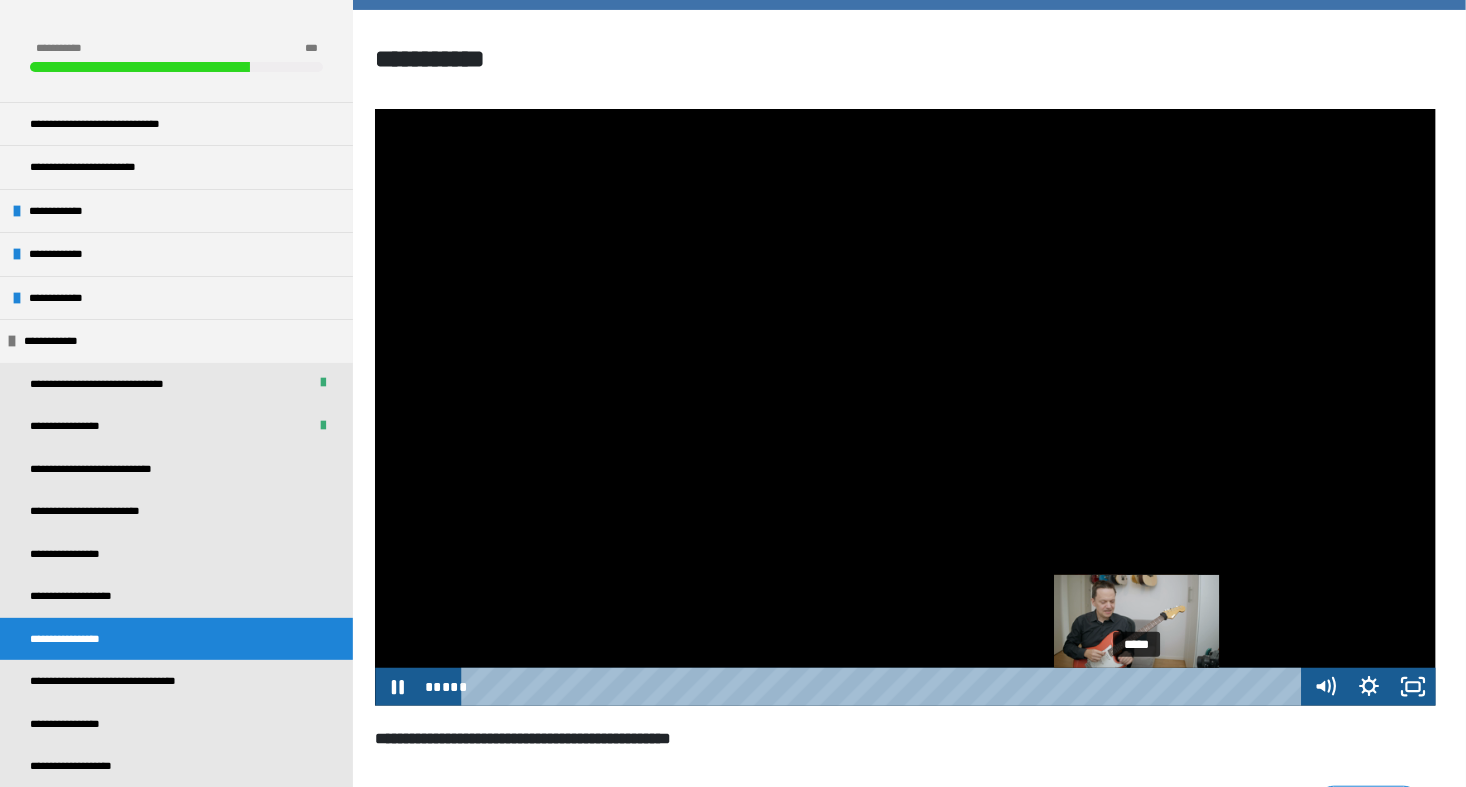 click at bounding box center (1137, 687) 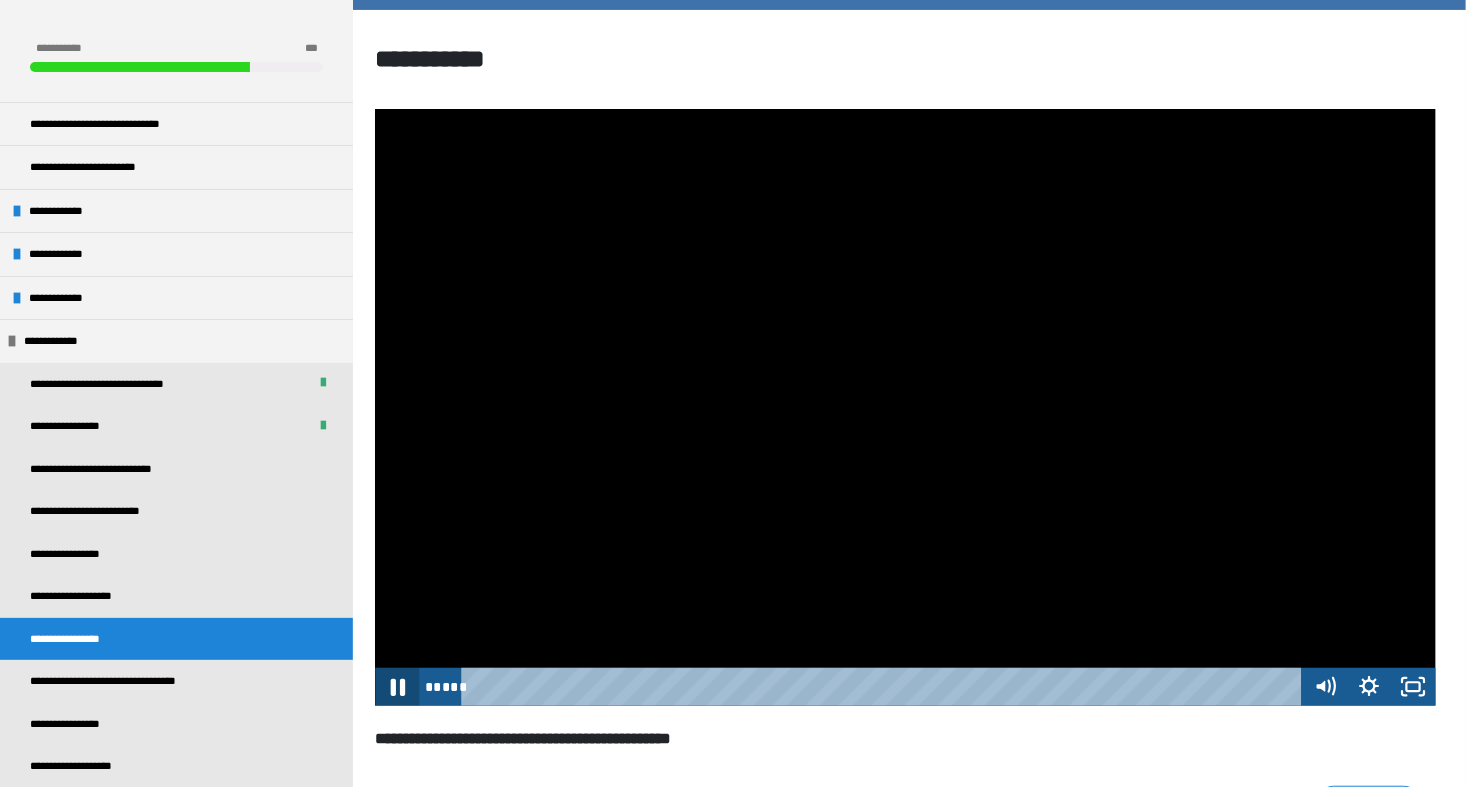 click 